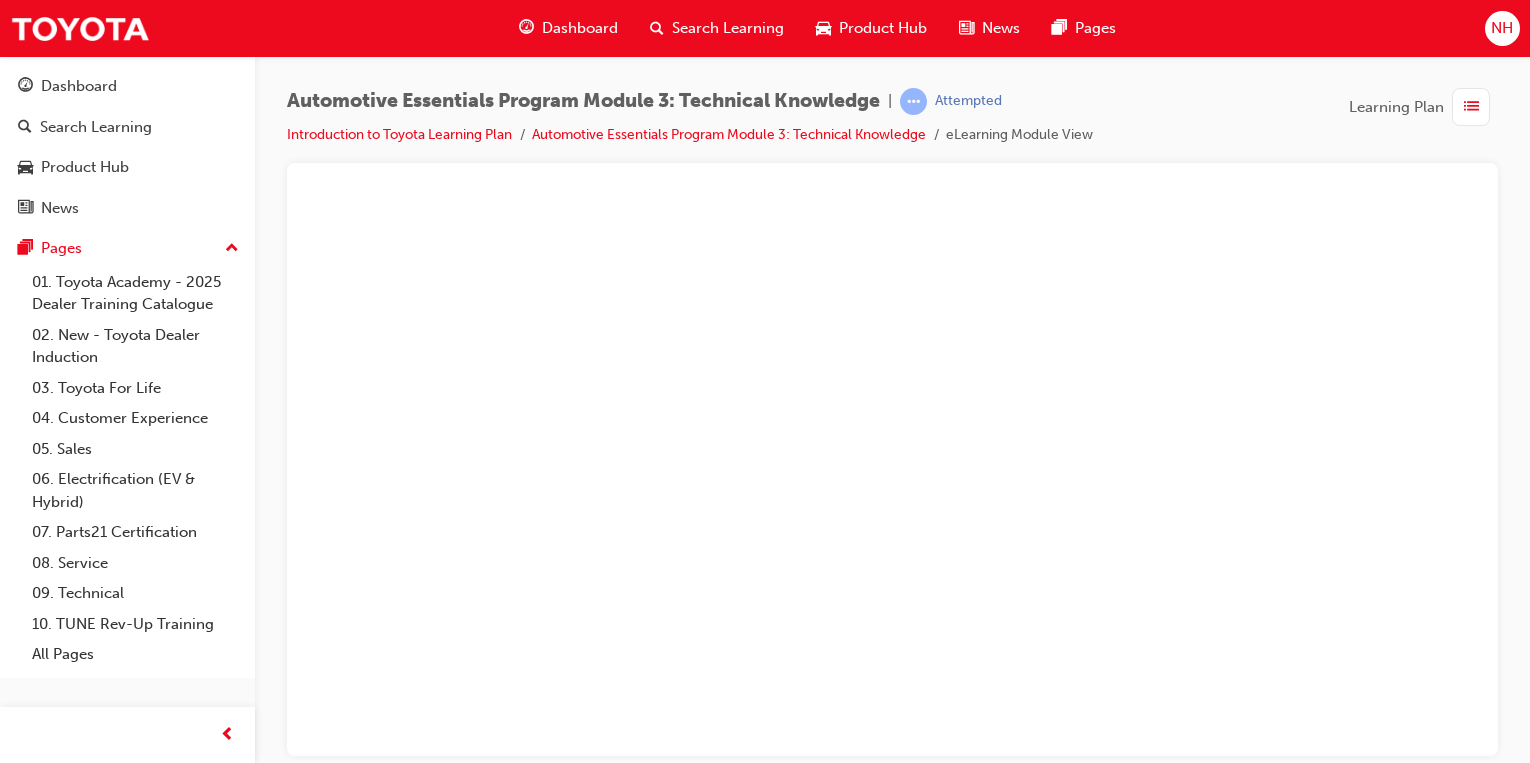 scroll, scrollTop: 0, scrollLeft: 0, axis: both 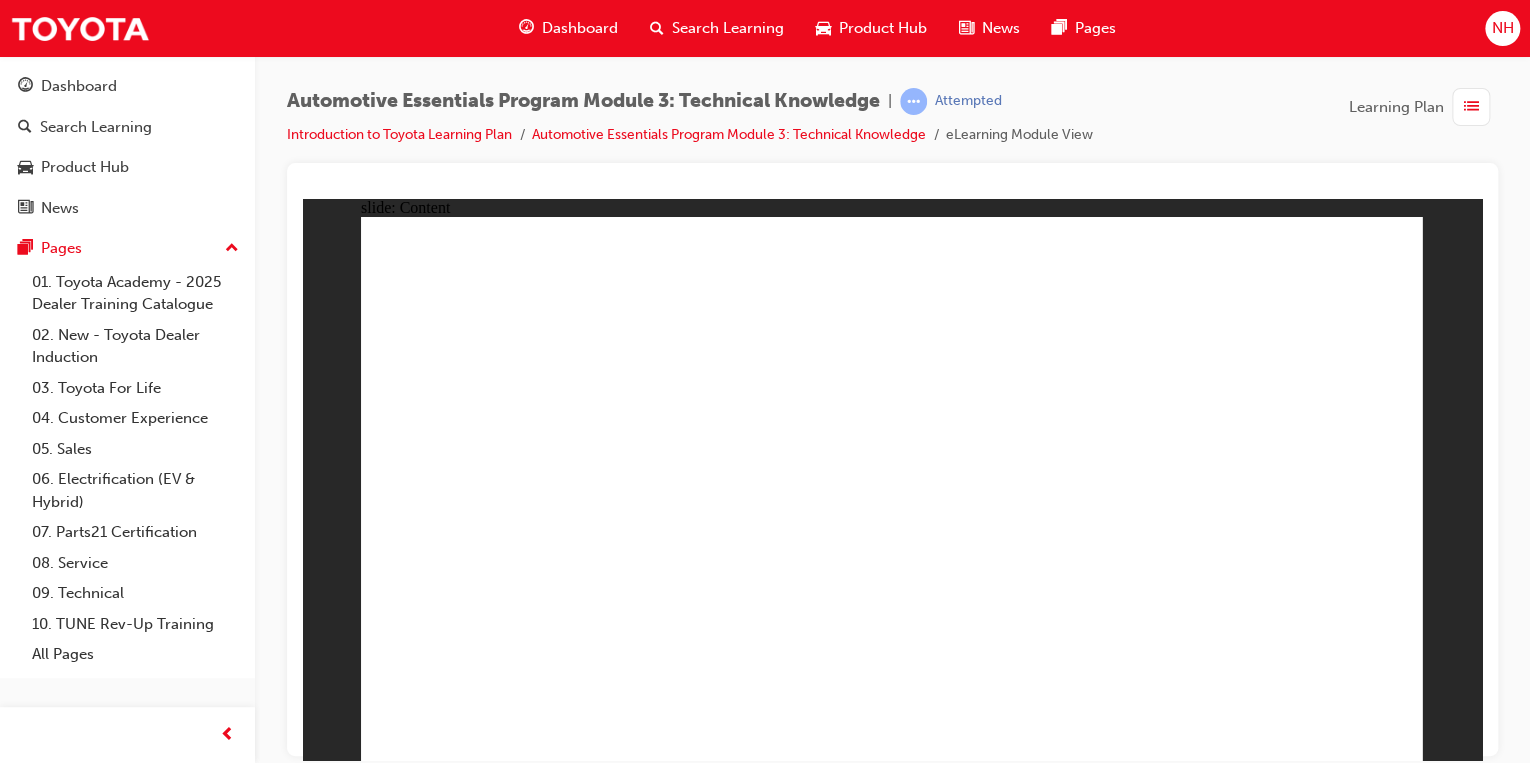 click 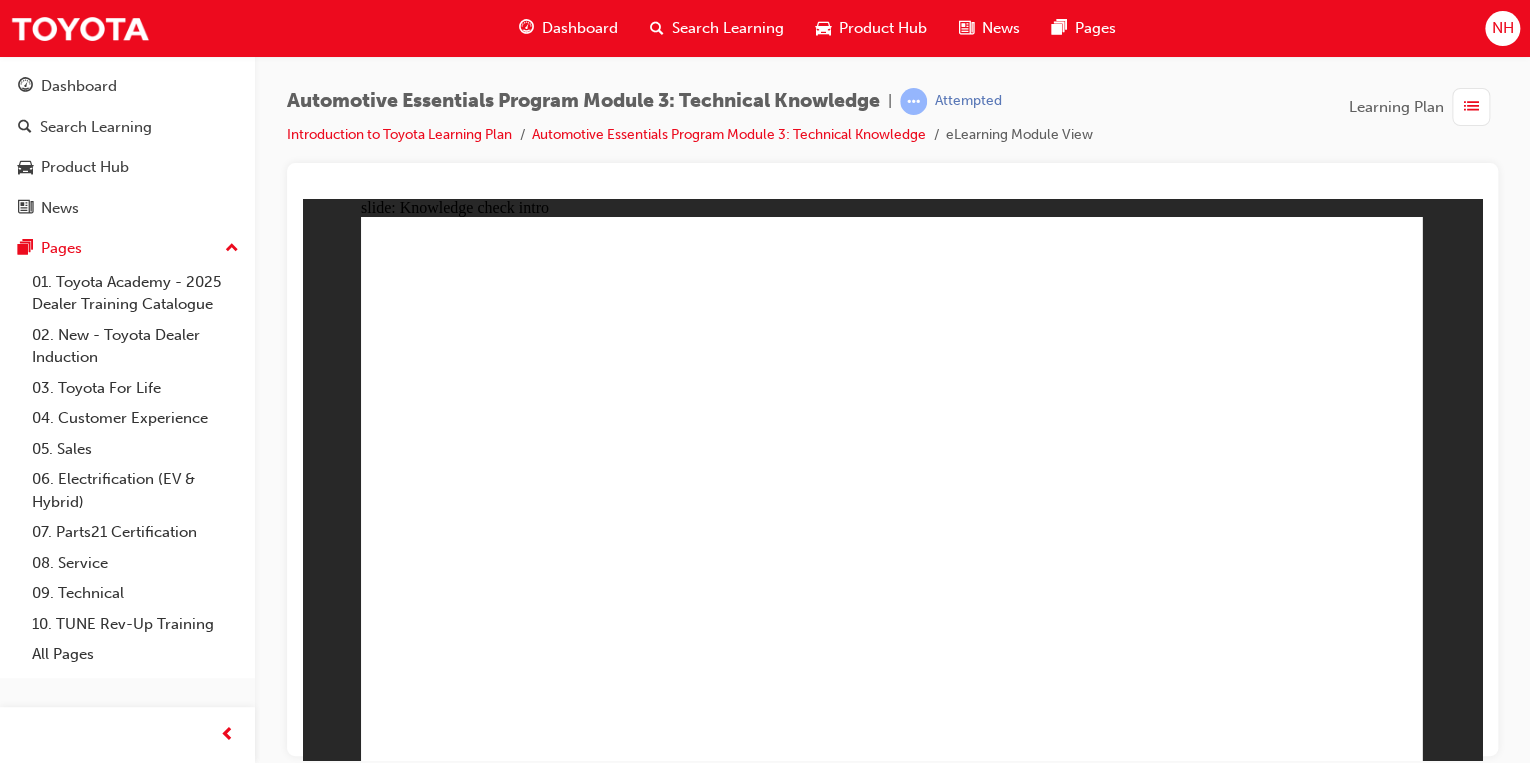 click 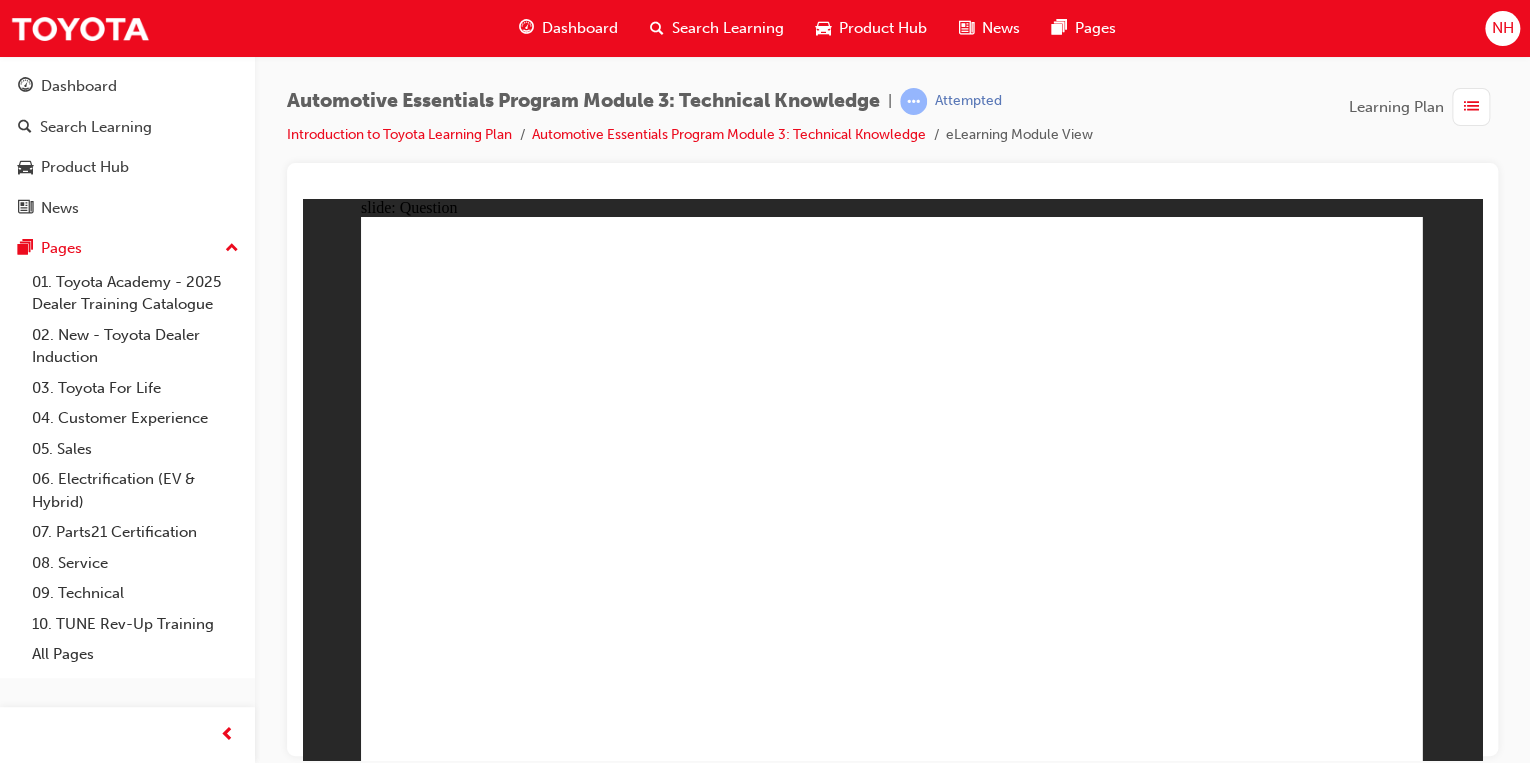 click 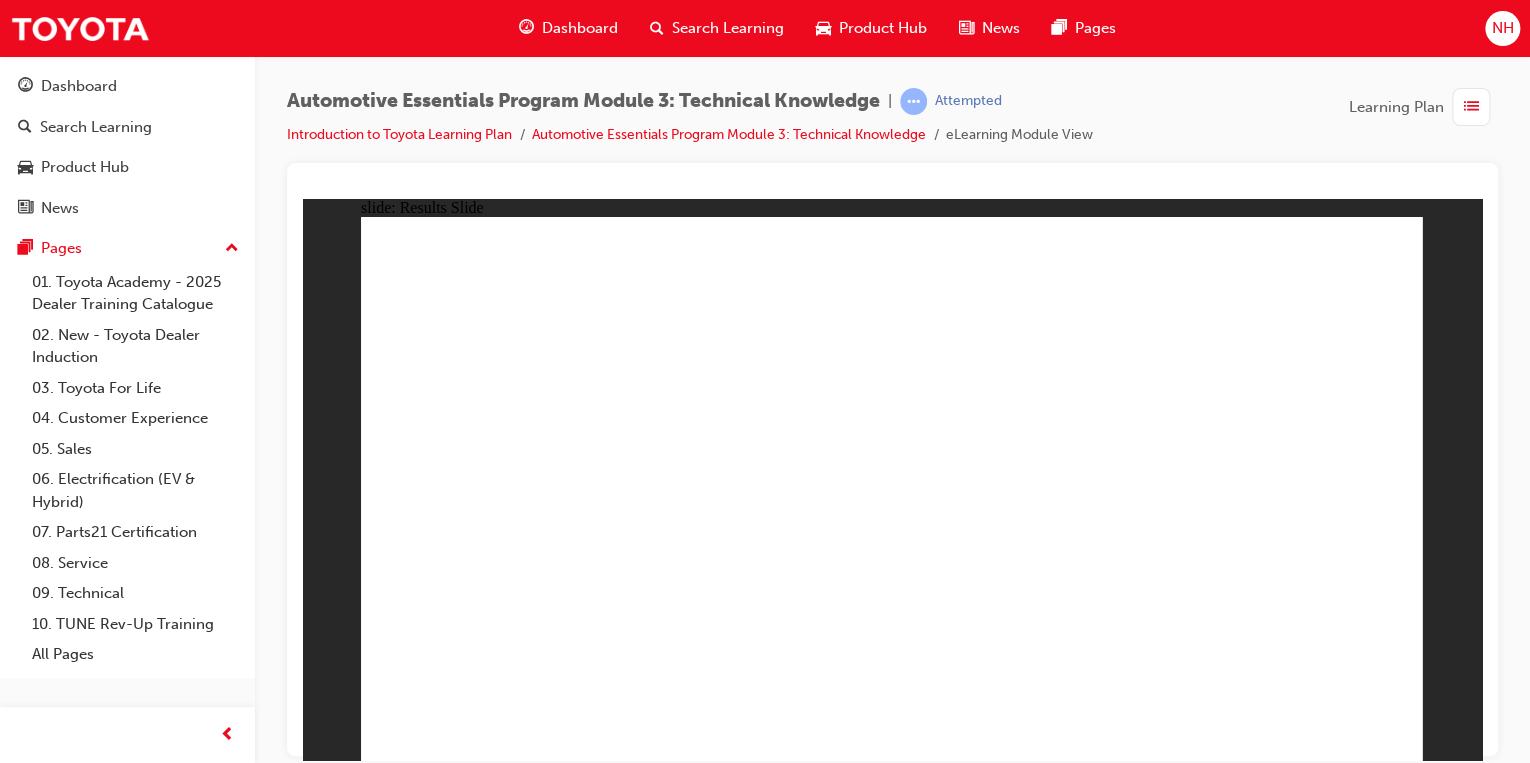 click 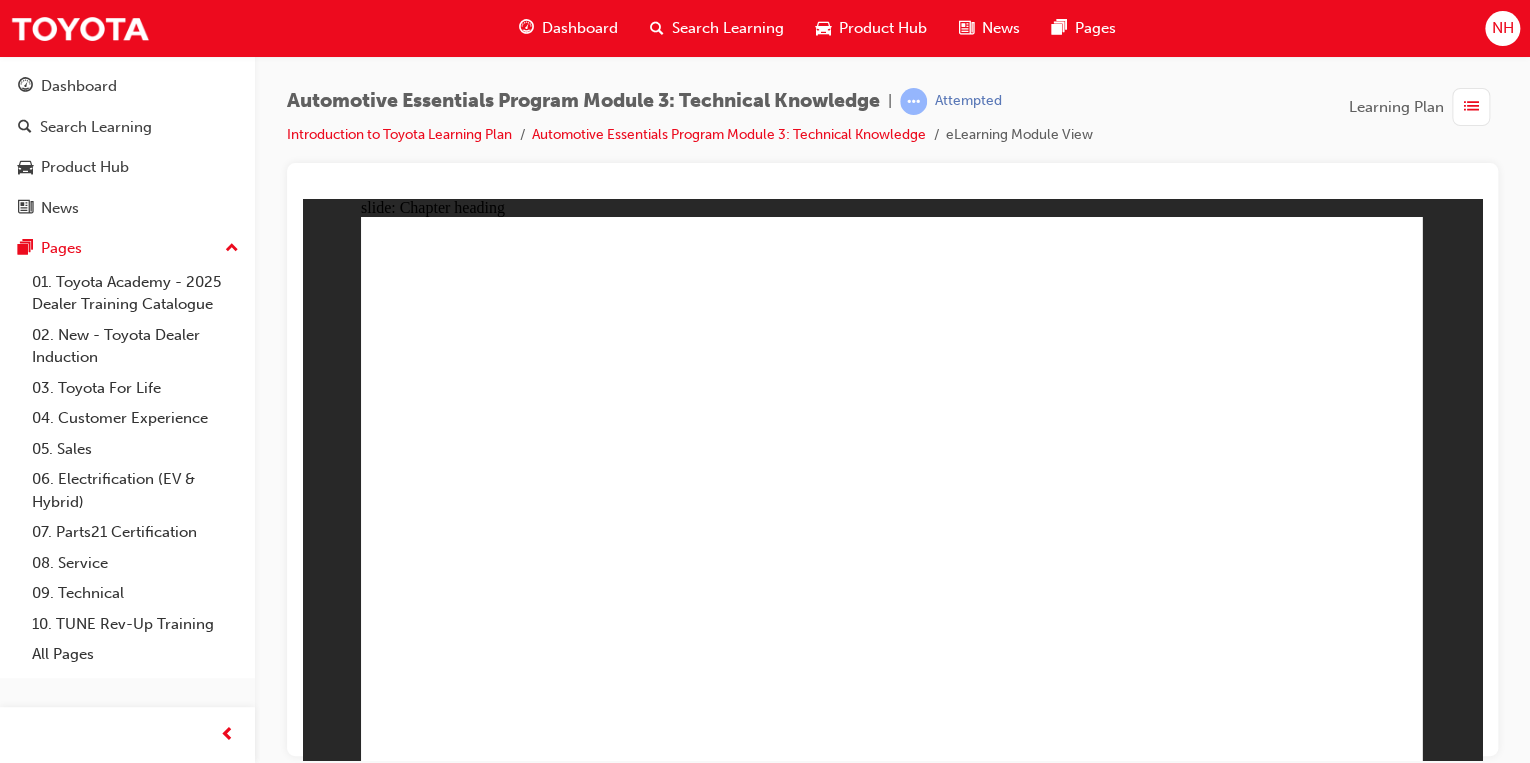 click on "BACK NEXT 5 Transmissions Click next to continue." at bounding box center (892, 1783) 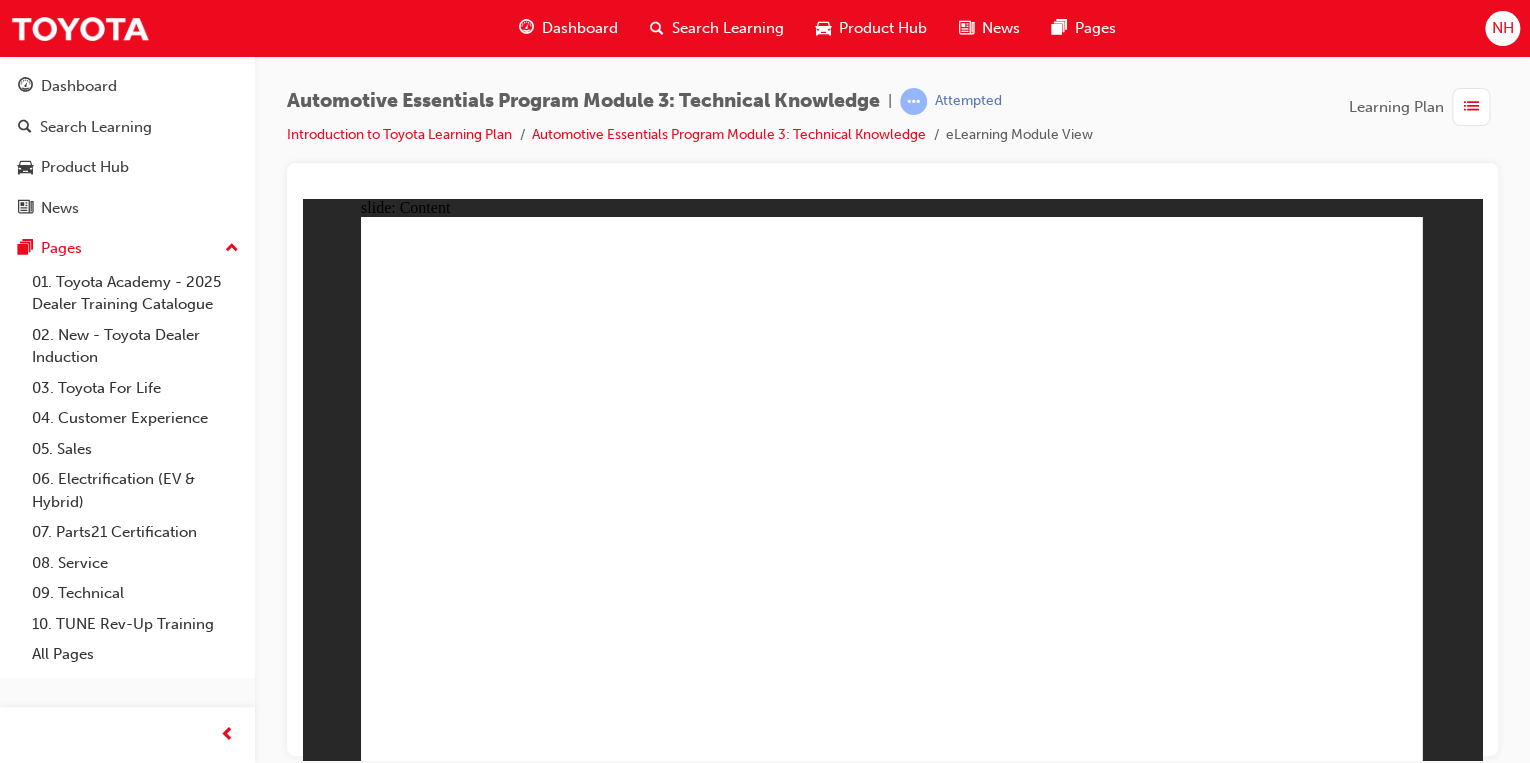 click 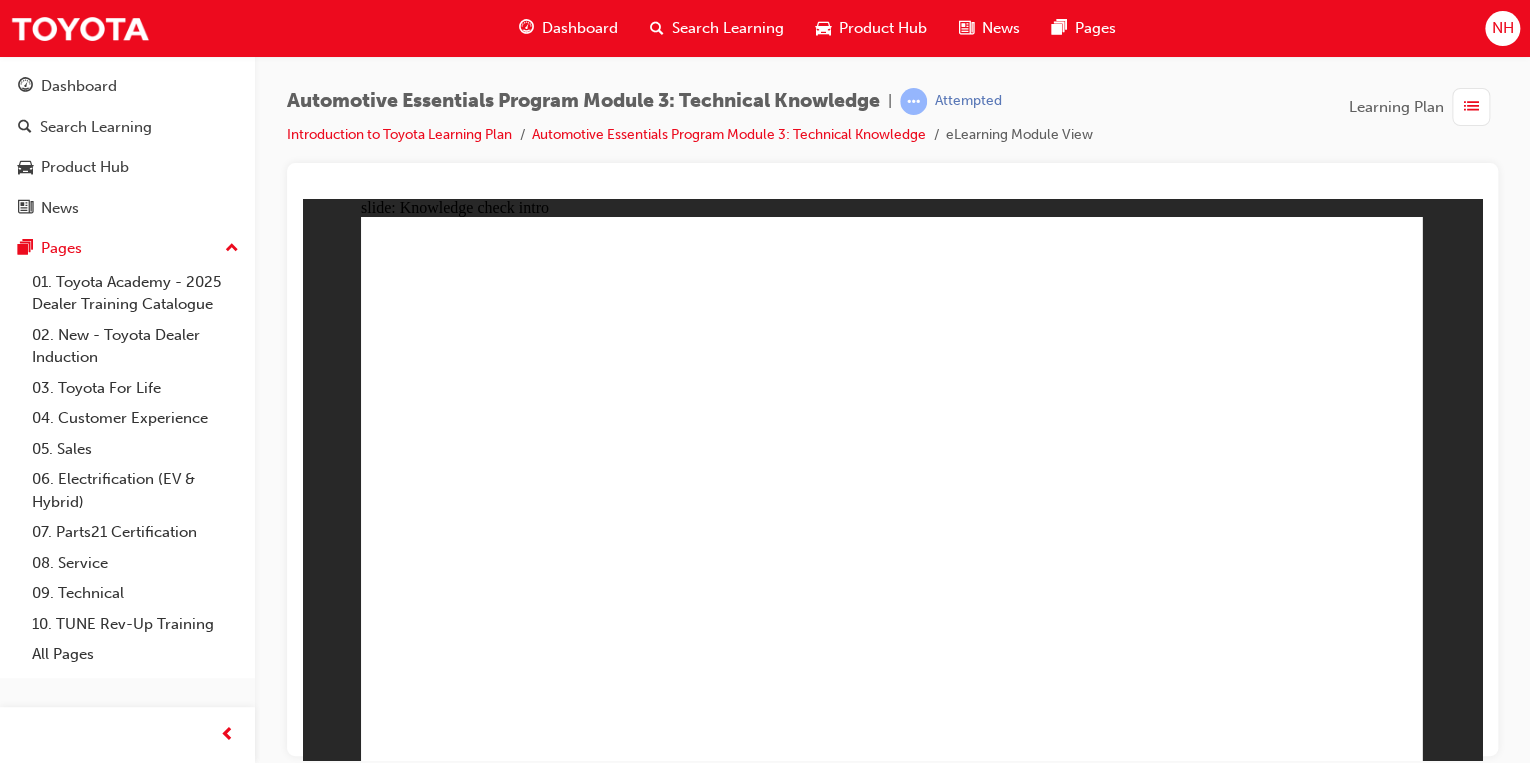 click 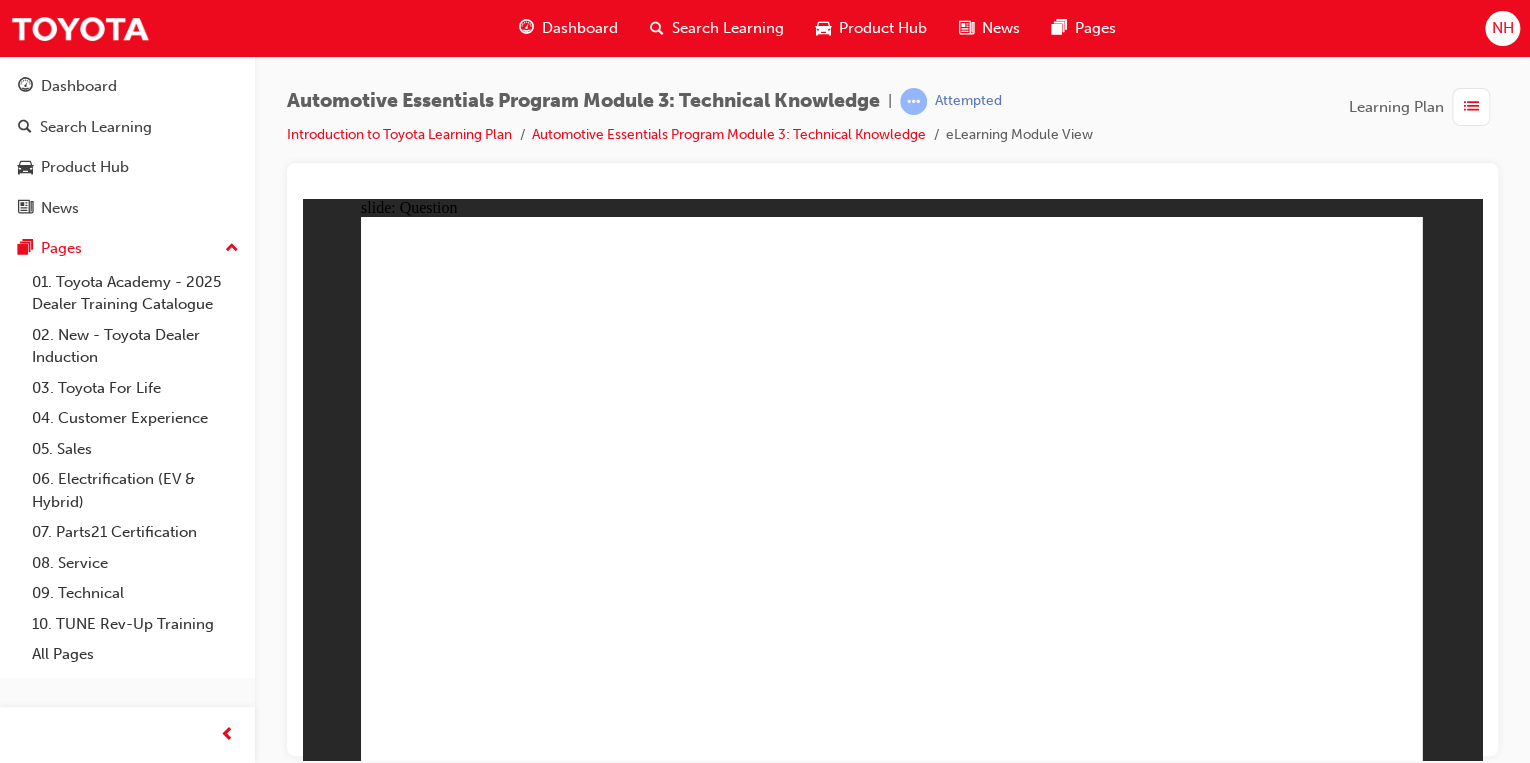 click 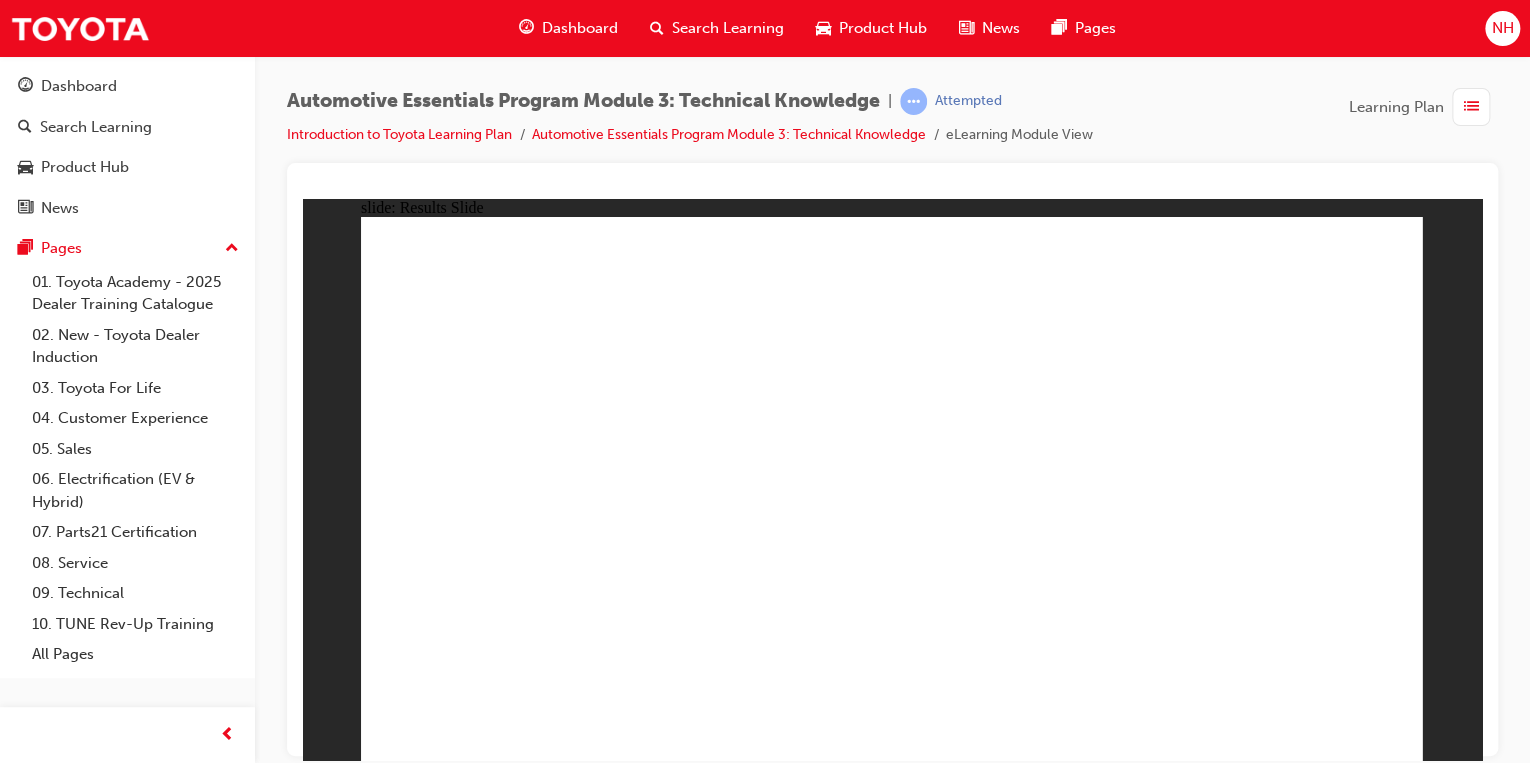 click 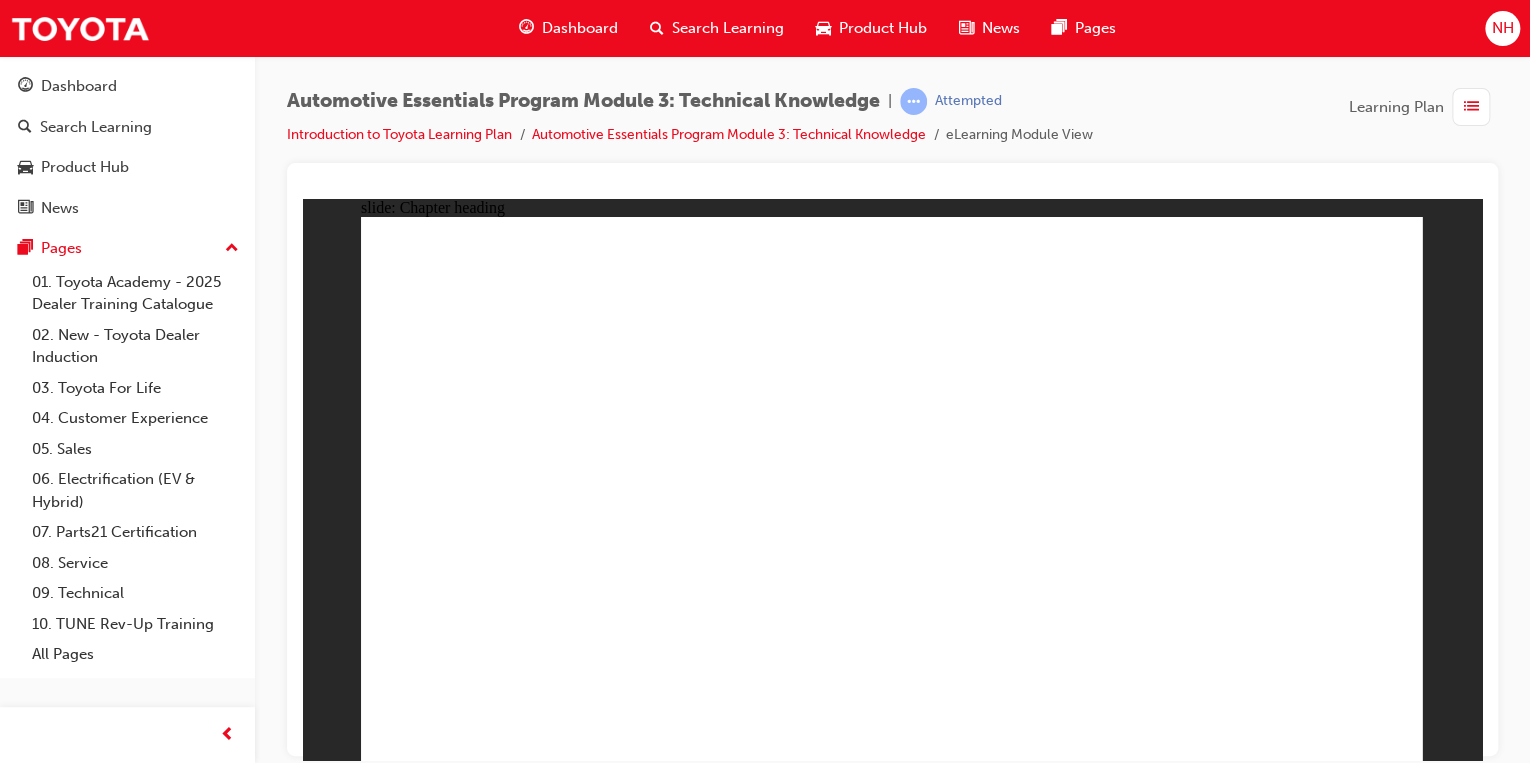 click 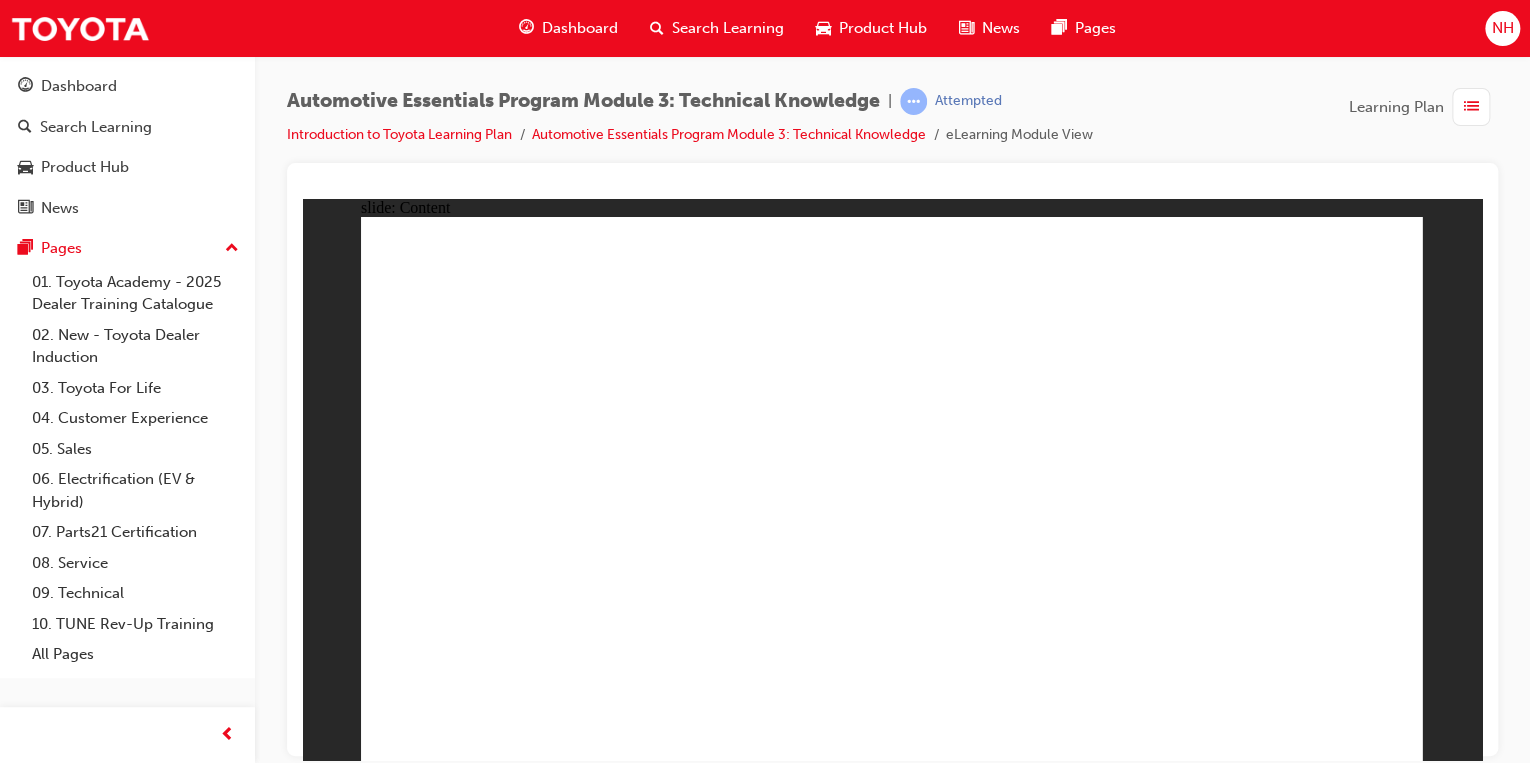 click 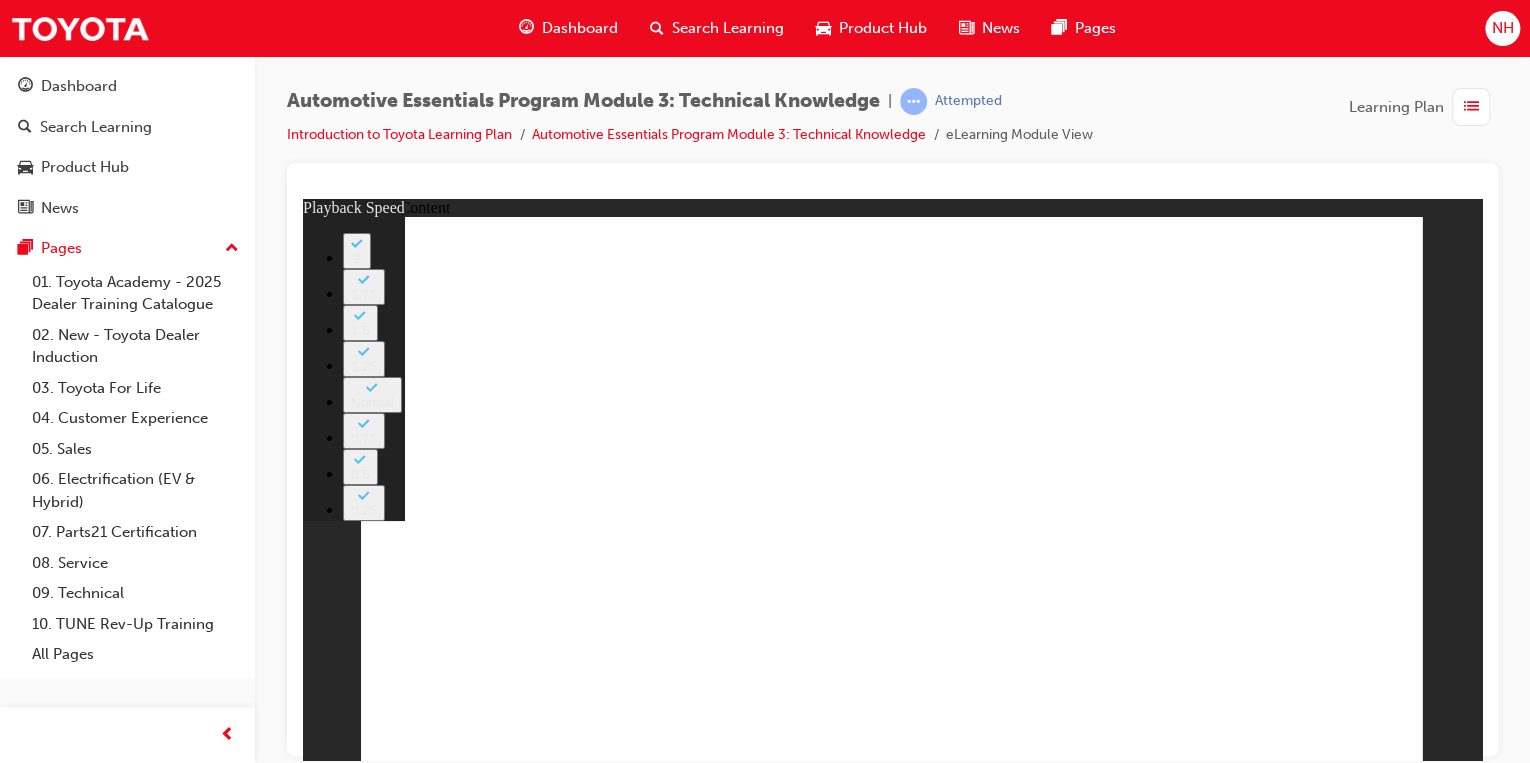 type on "8" 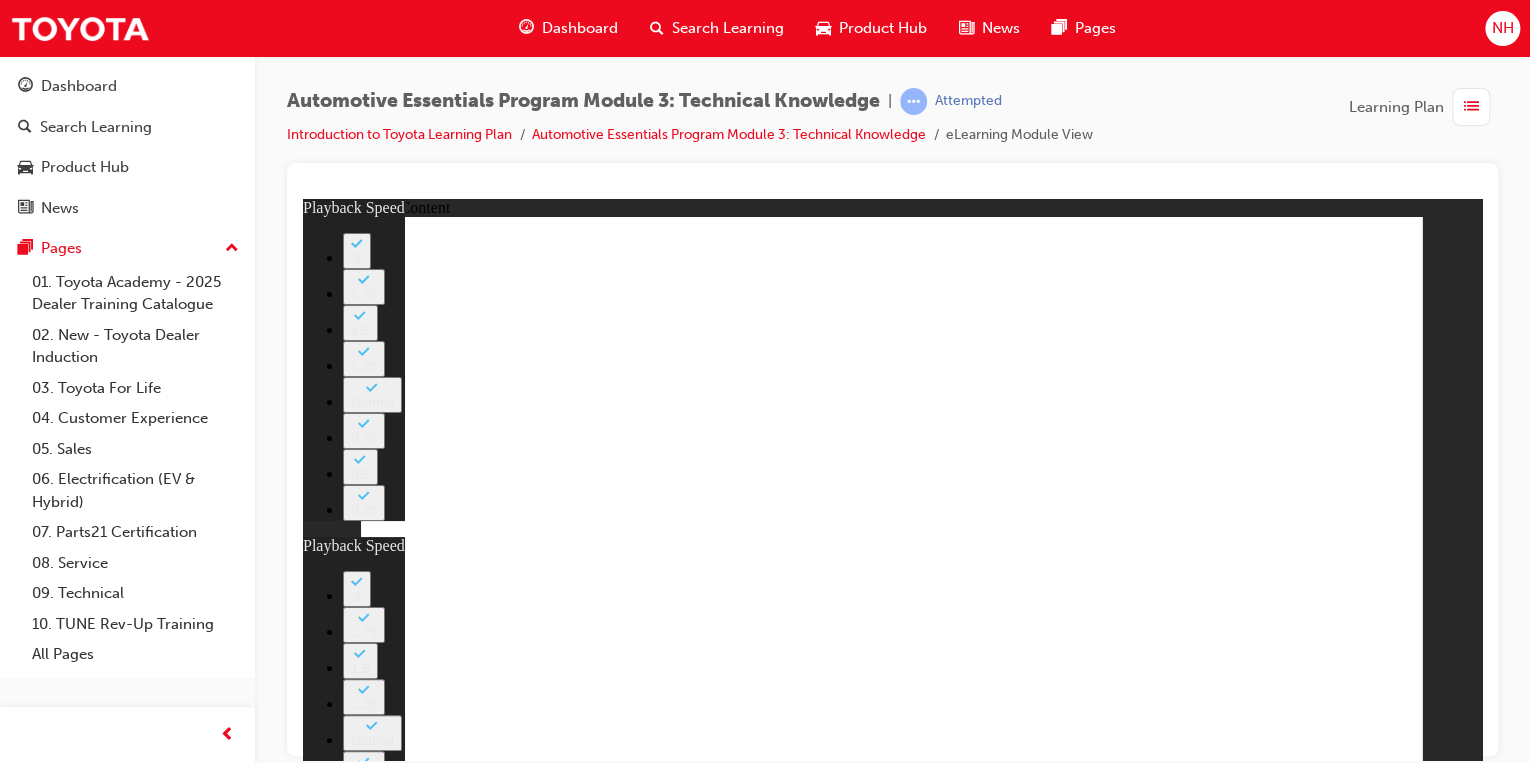 click 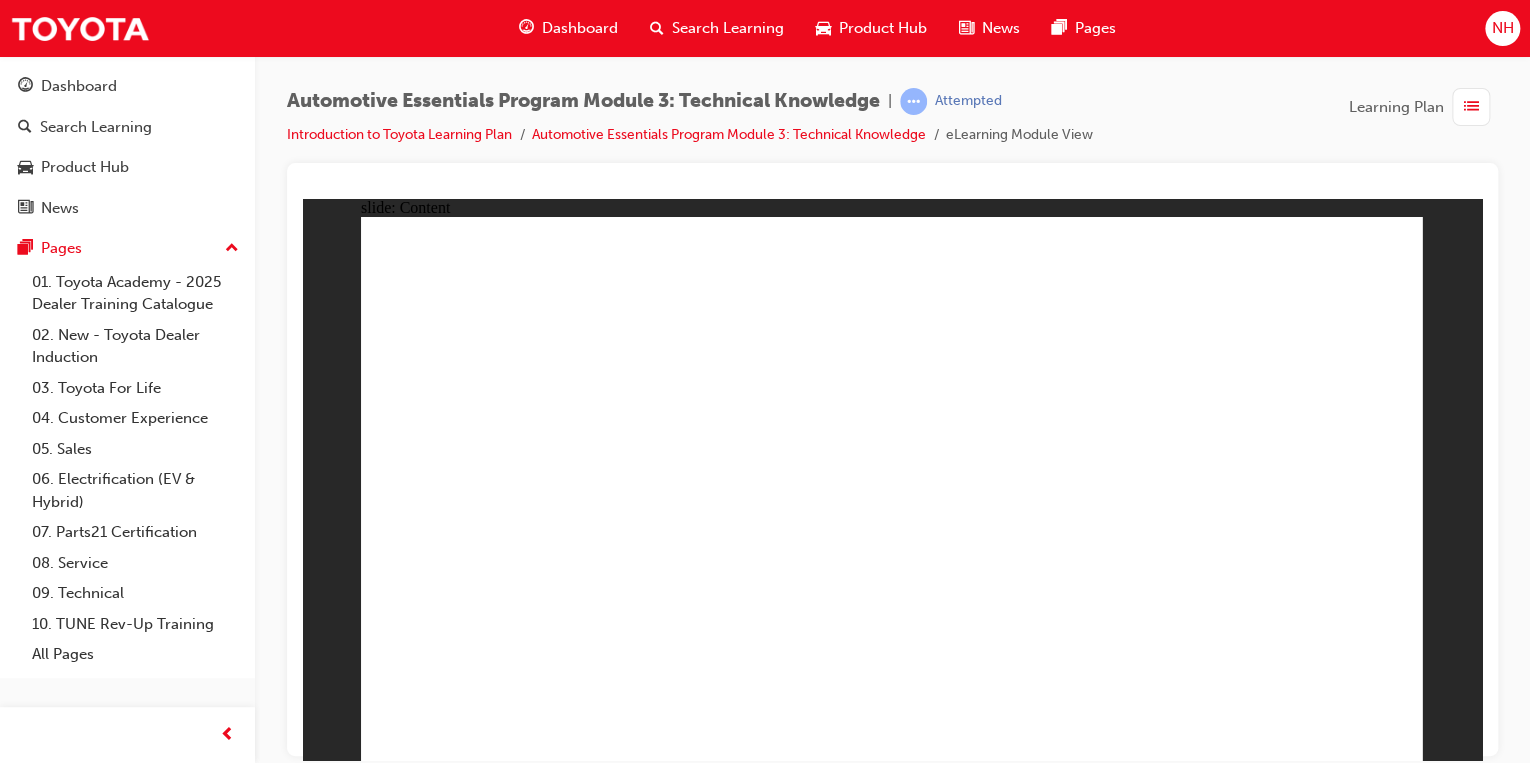 click 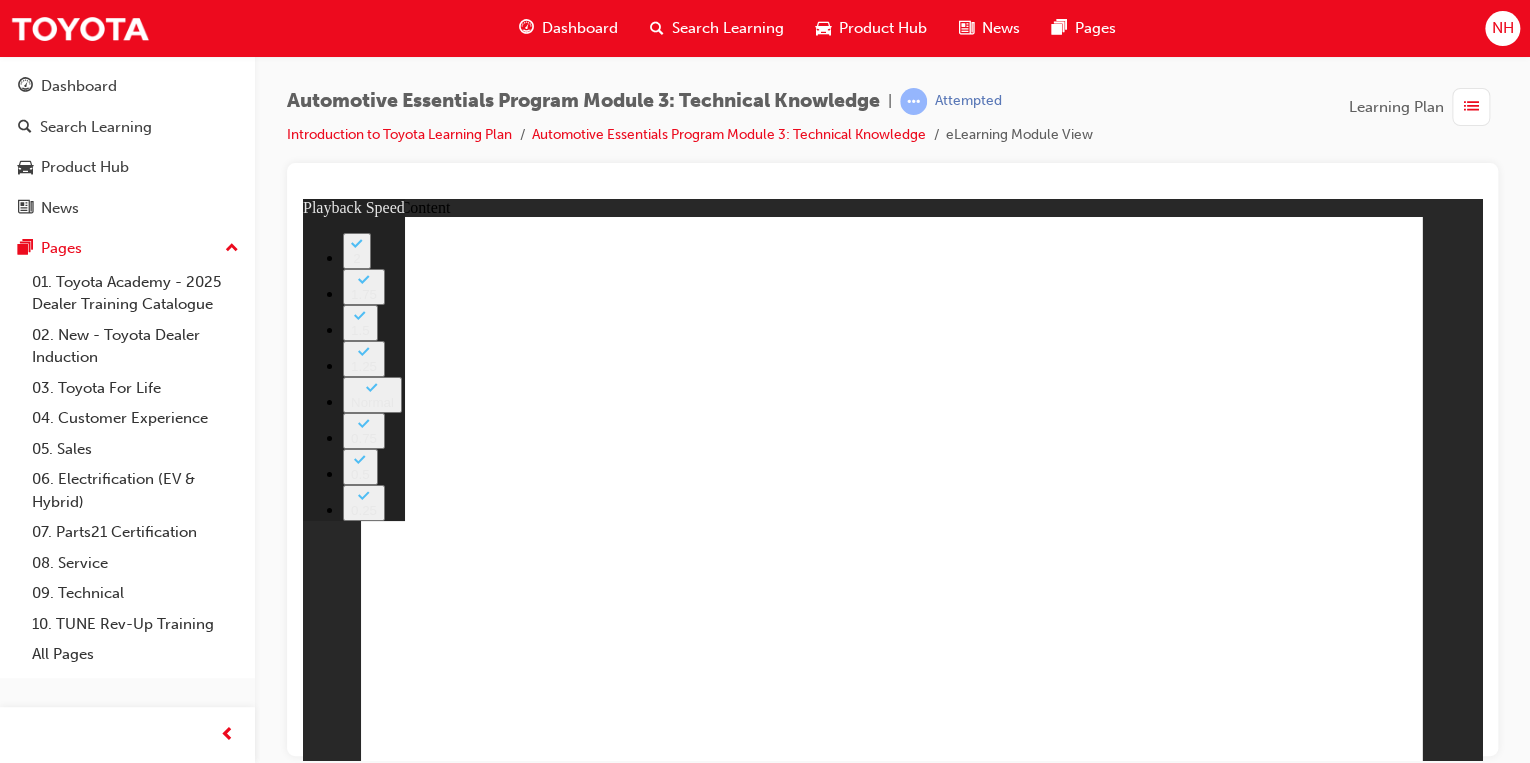 type on "0" 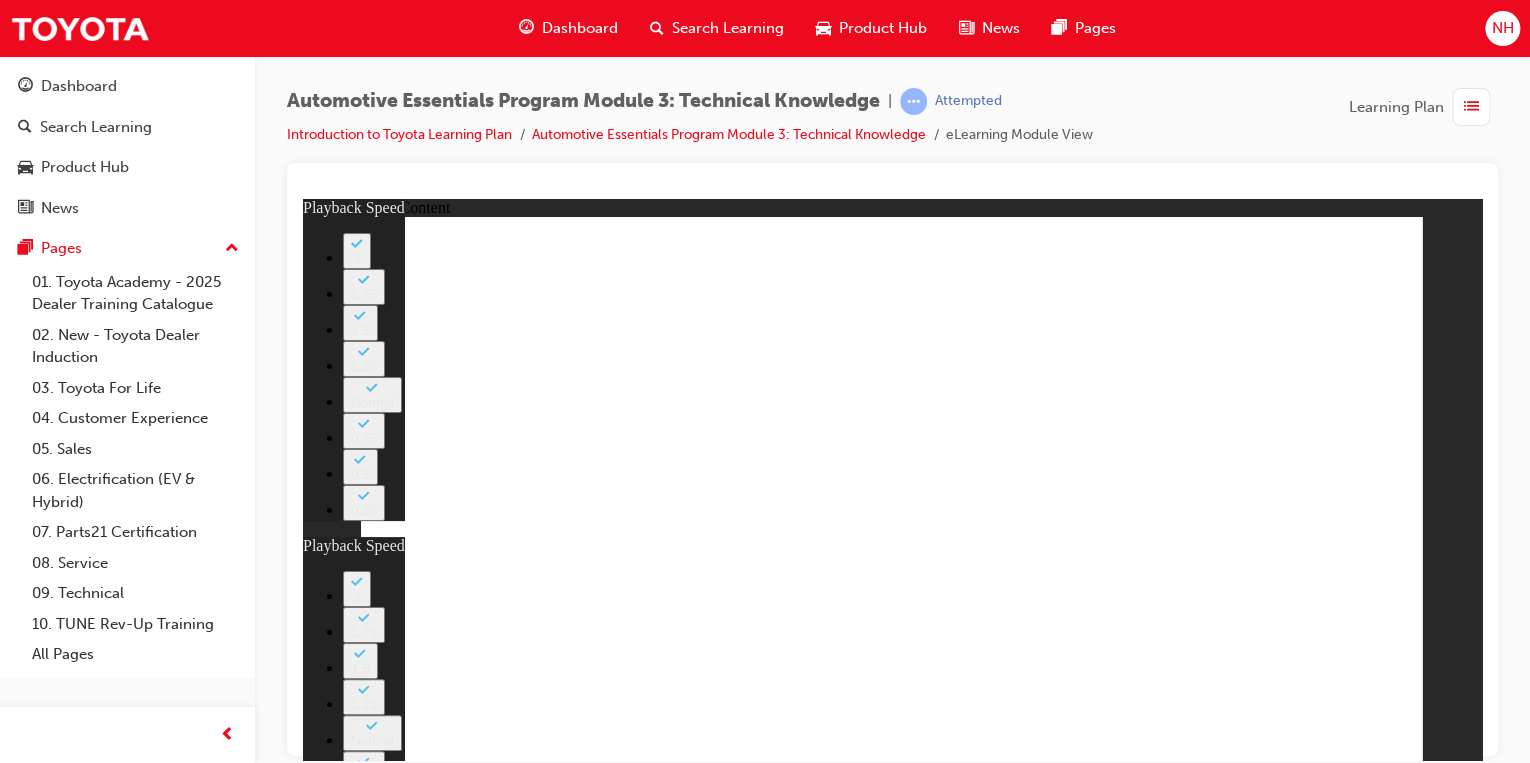 type on "0" 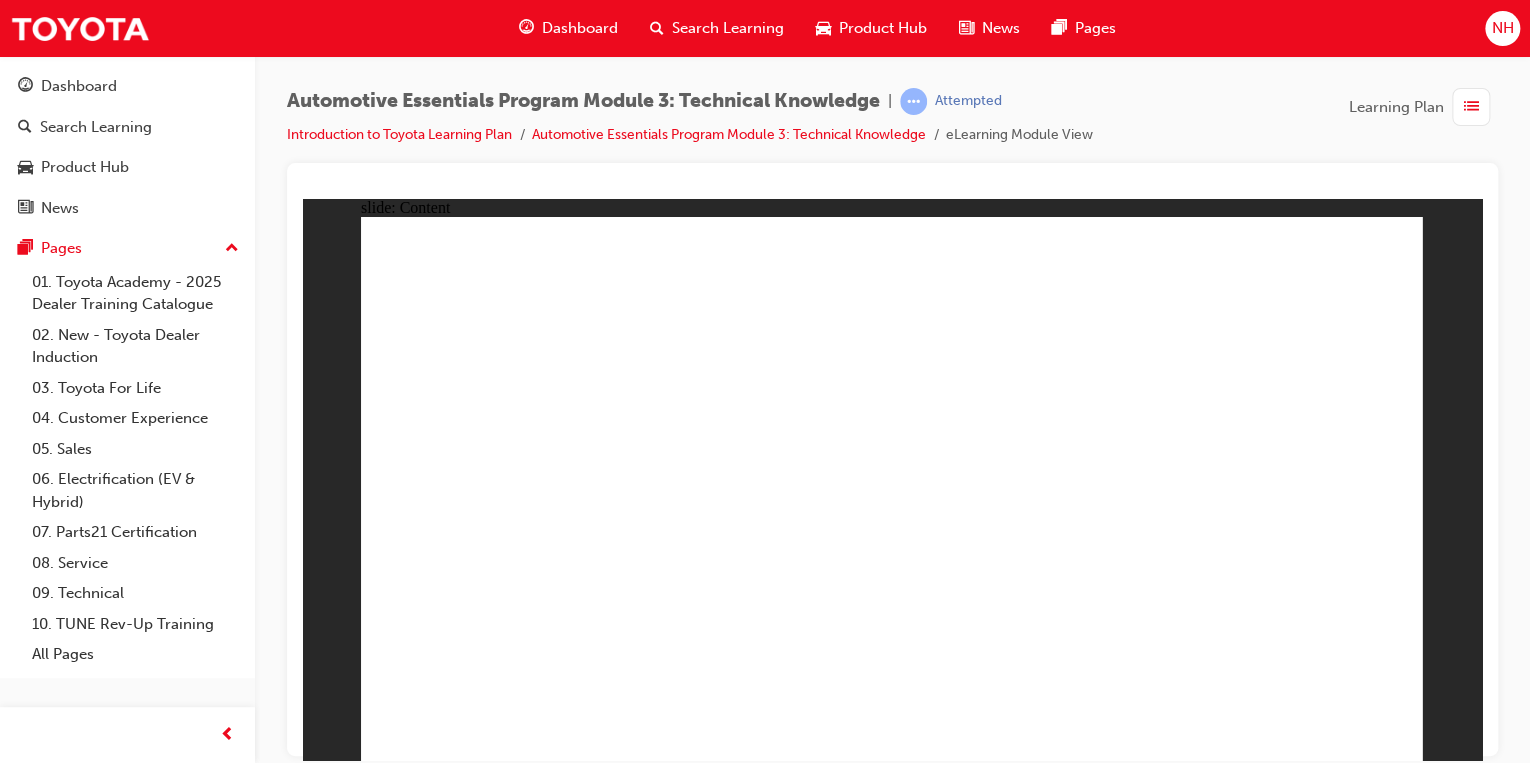 click 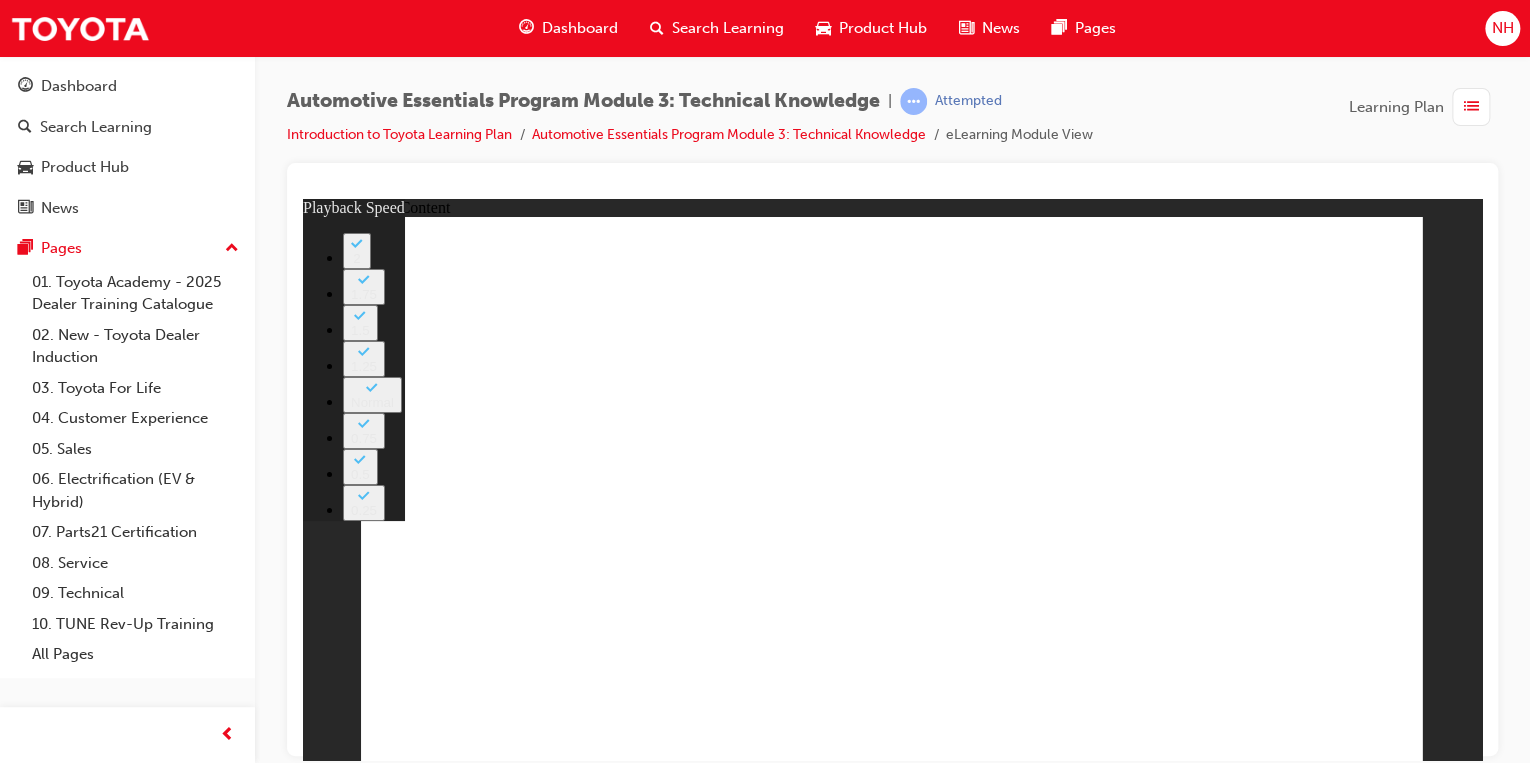 click 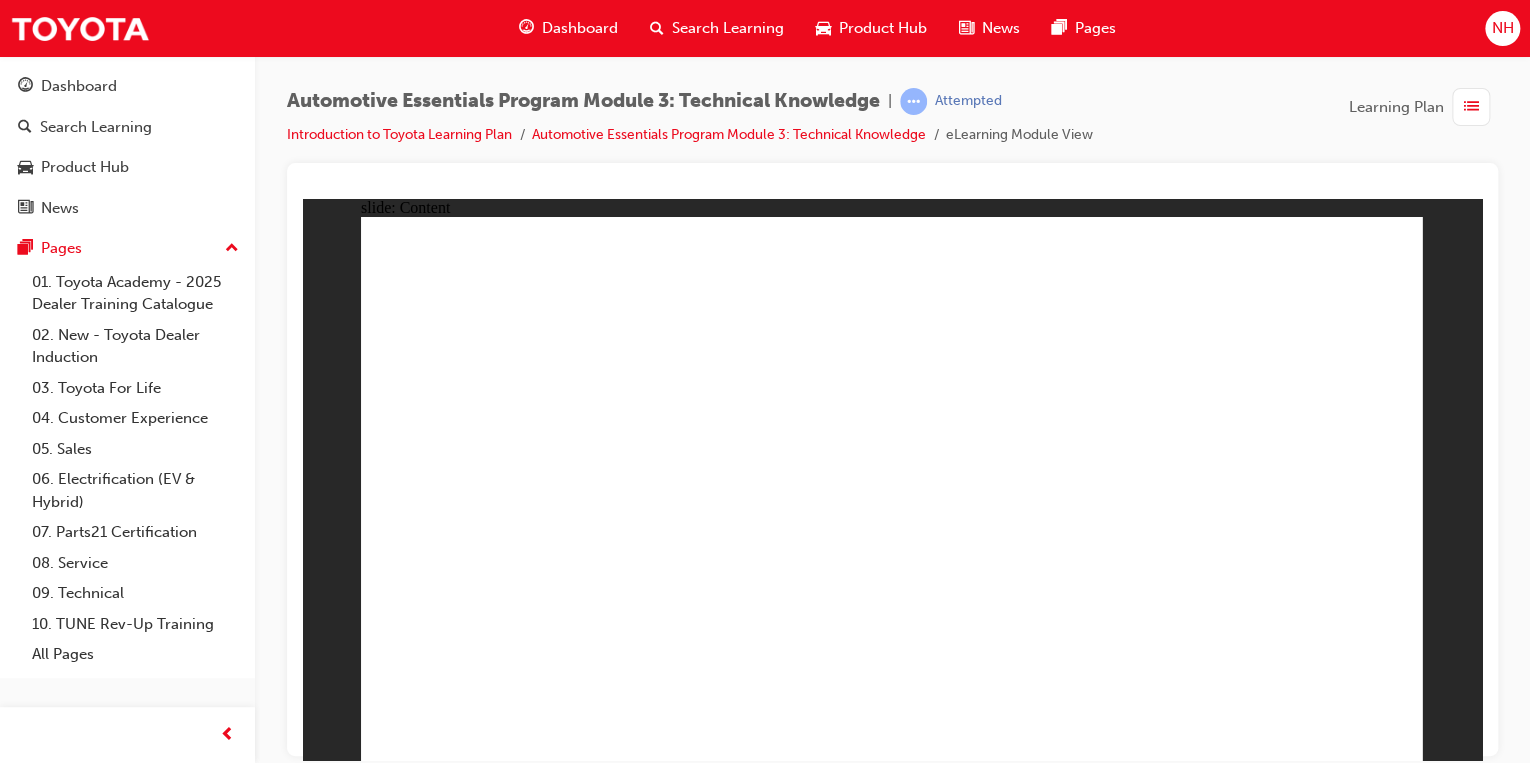 click 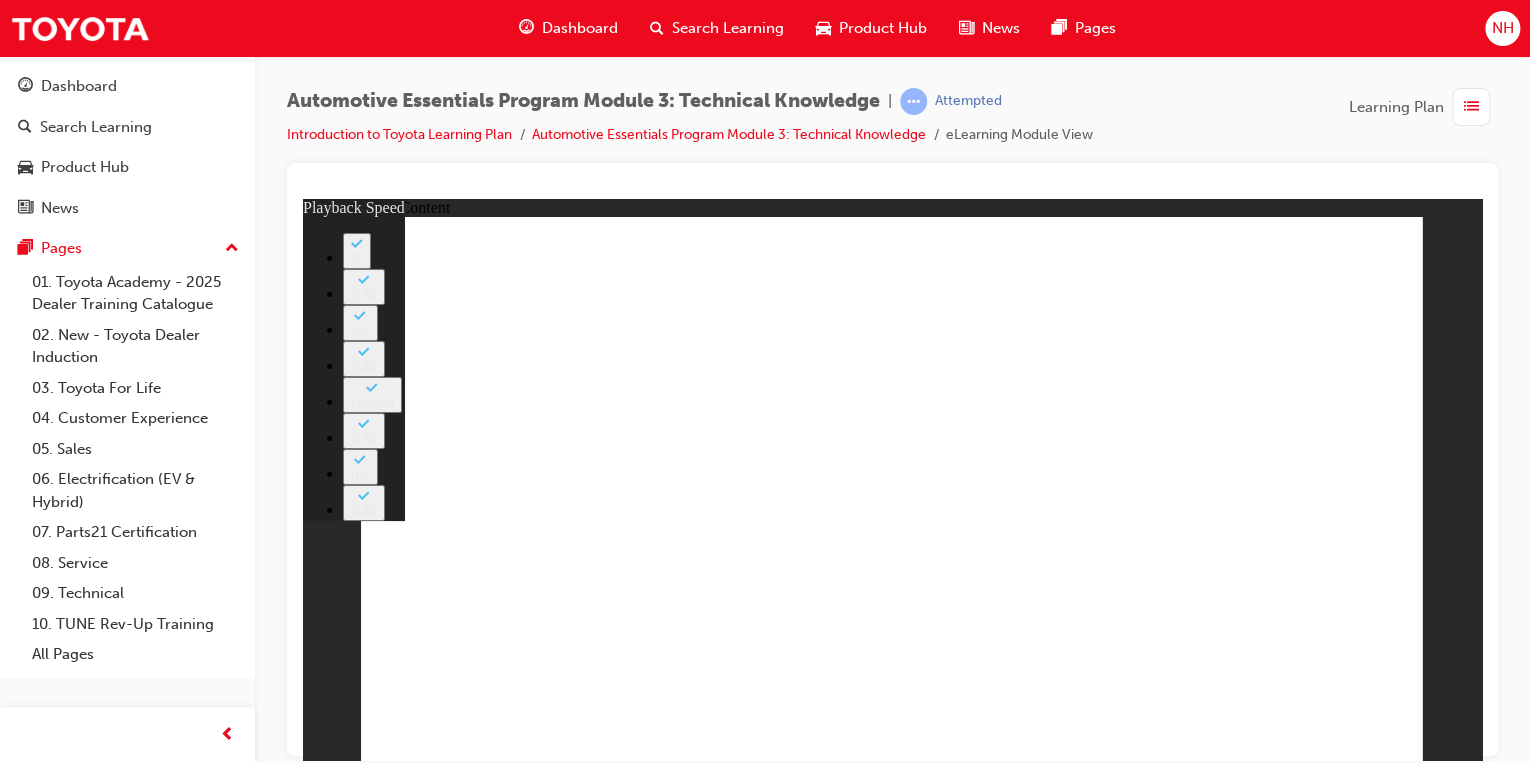 type on "7" 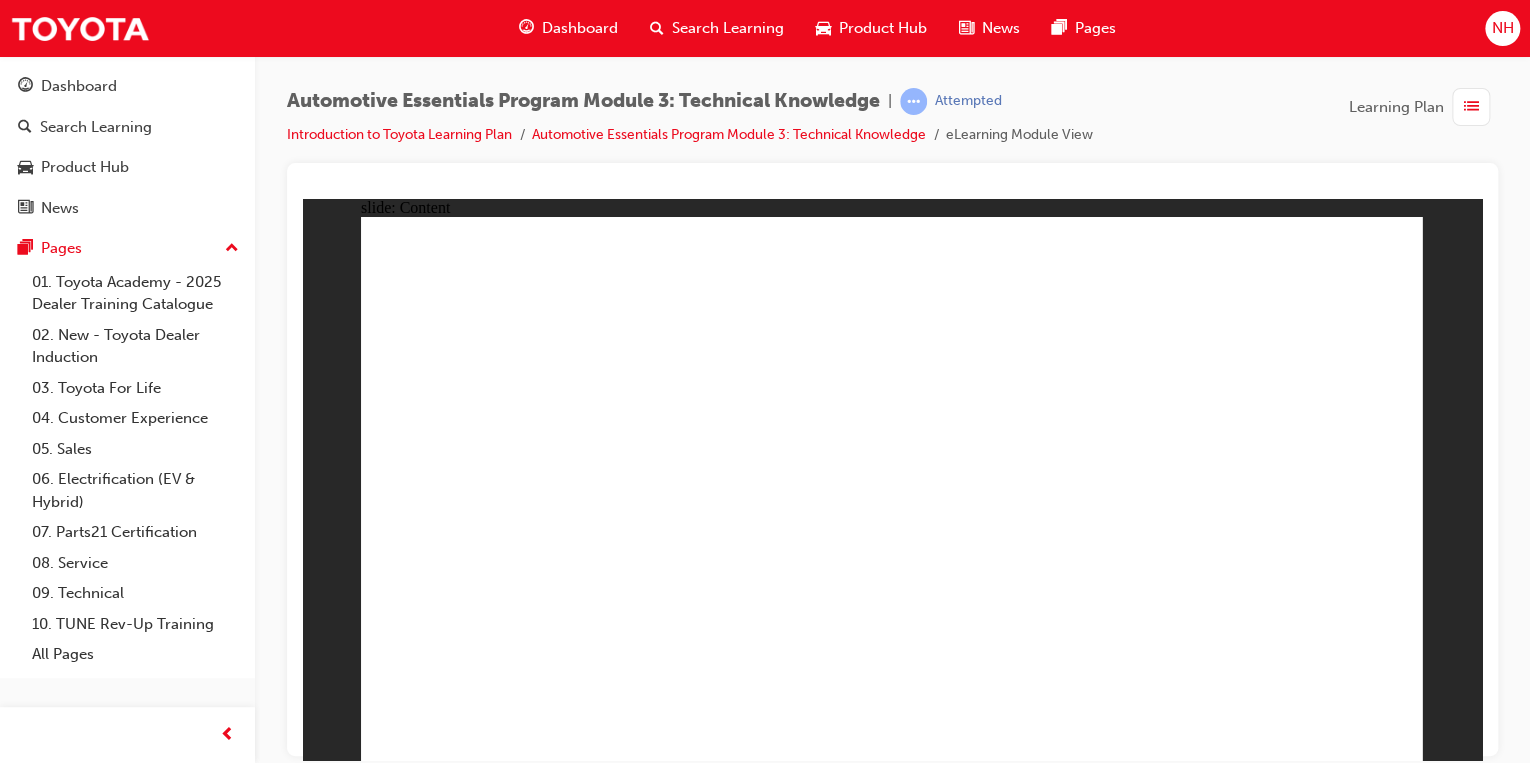 click 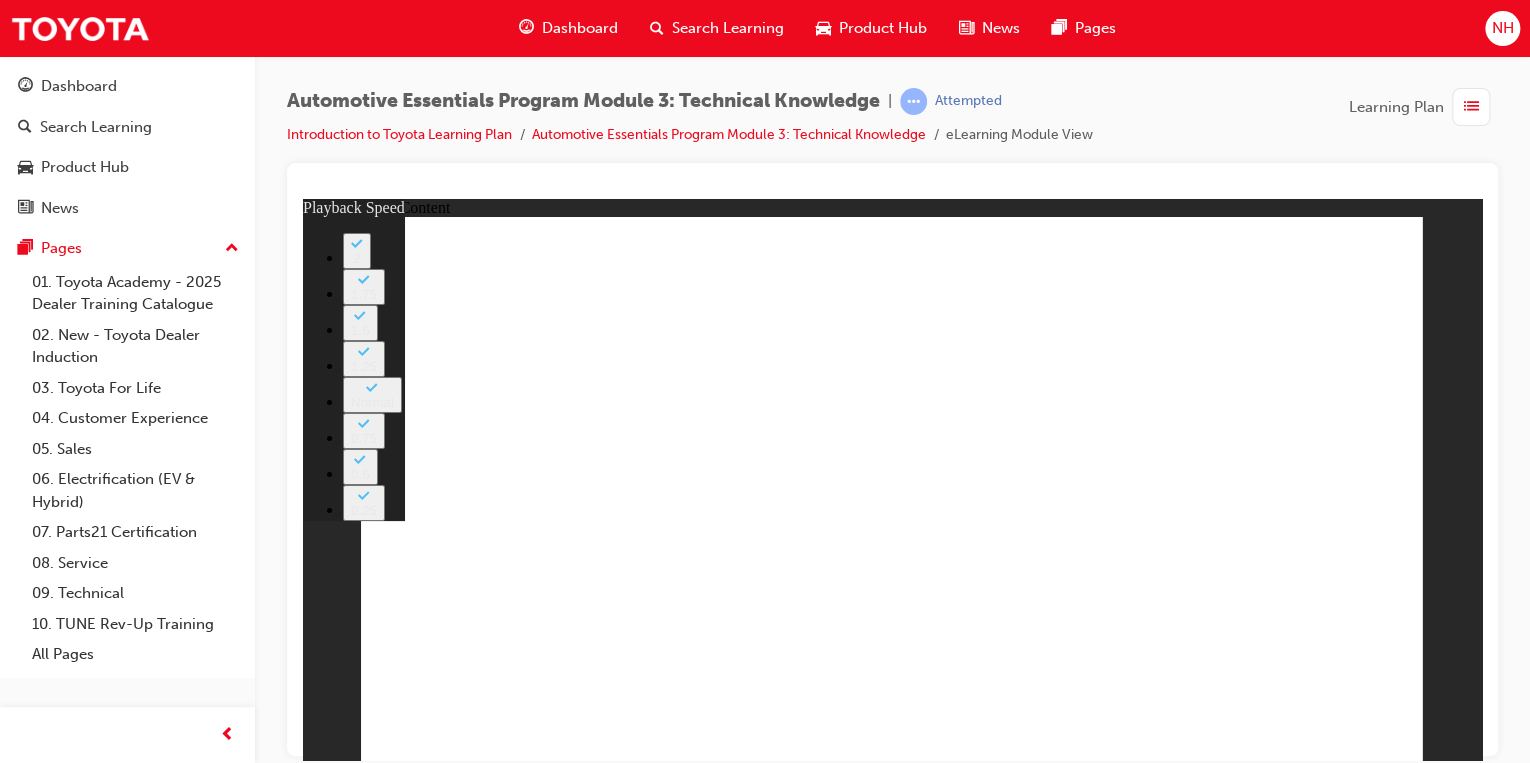 type on "0" 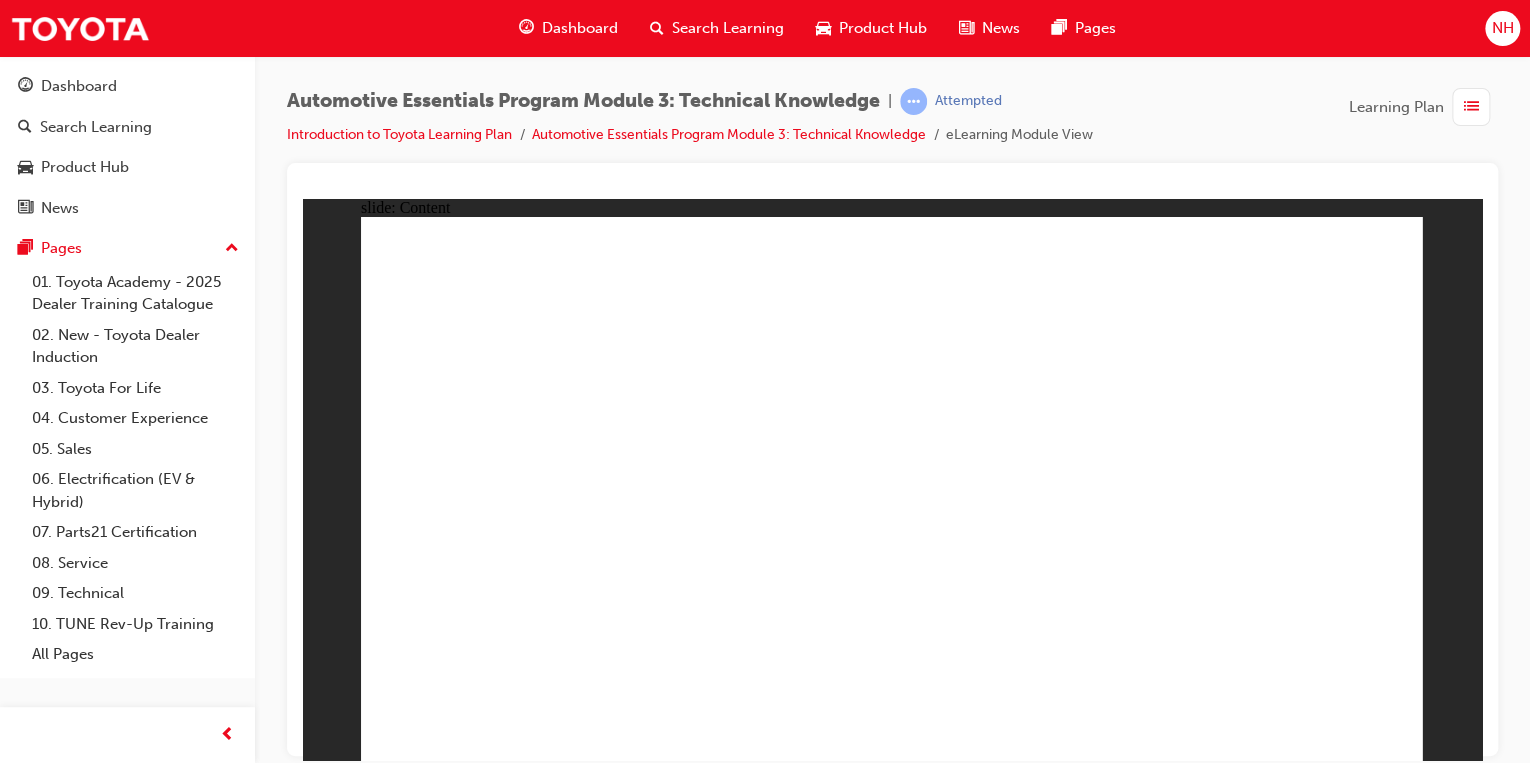 click 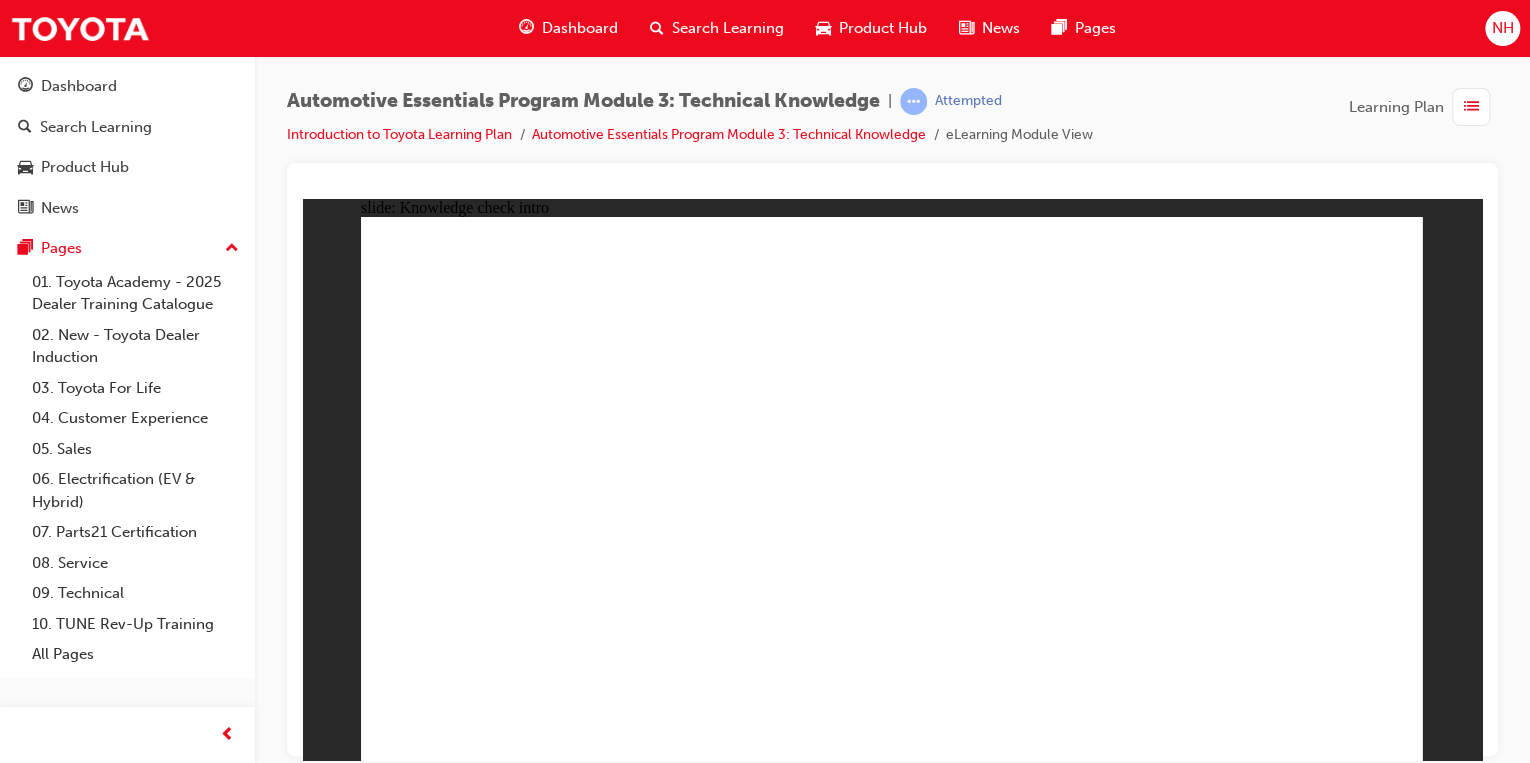 click 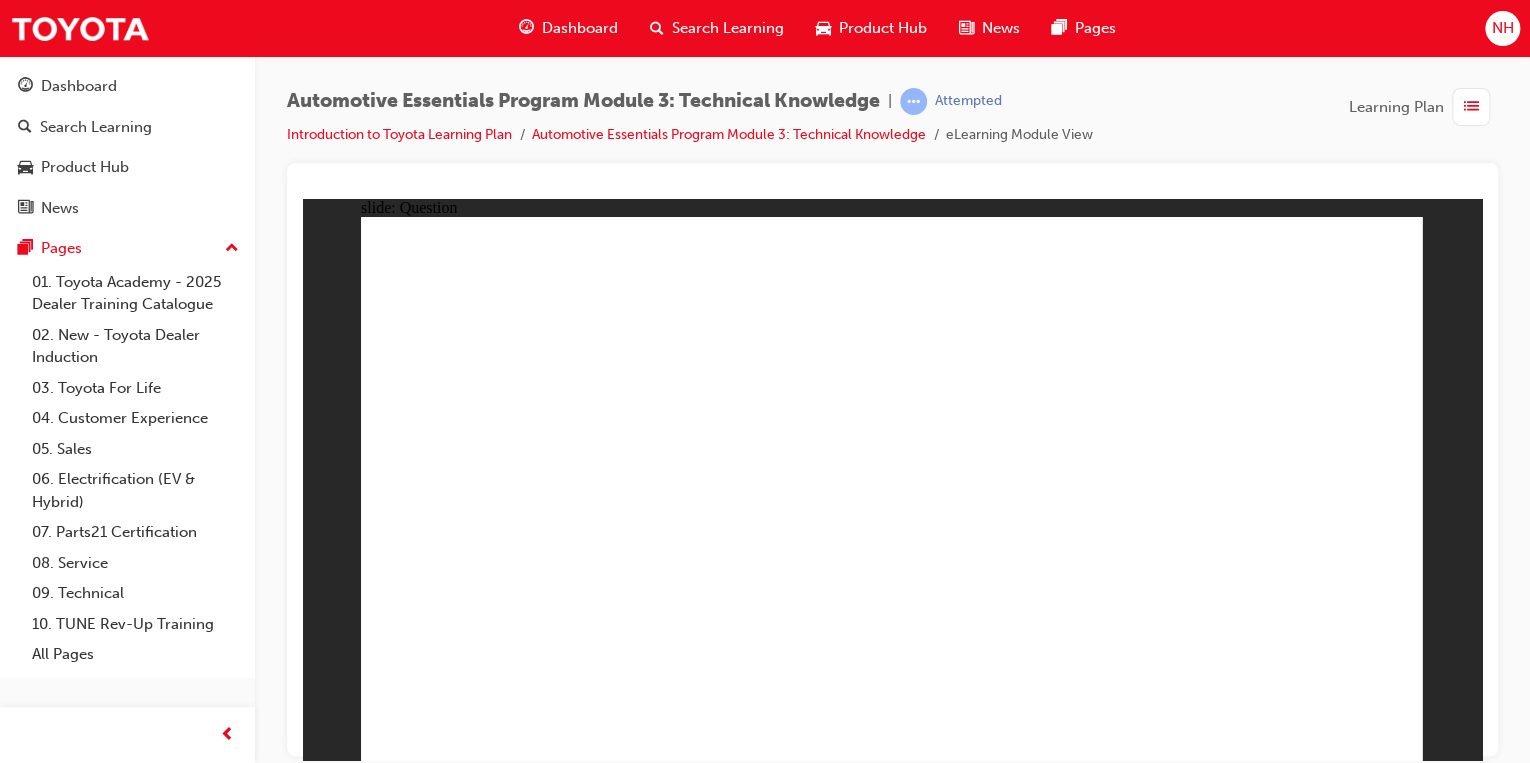 click 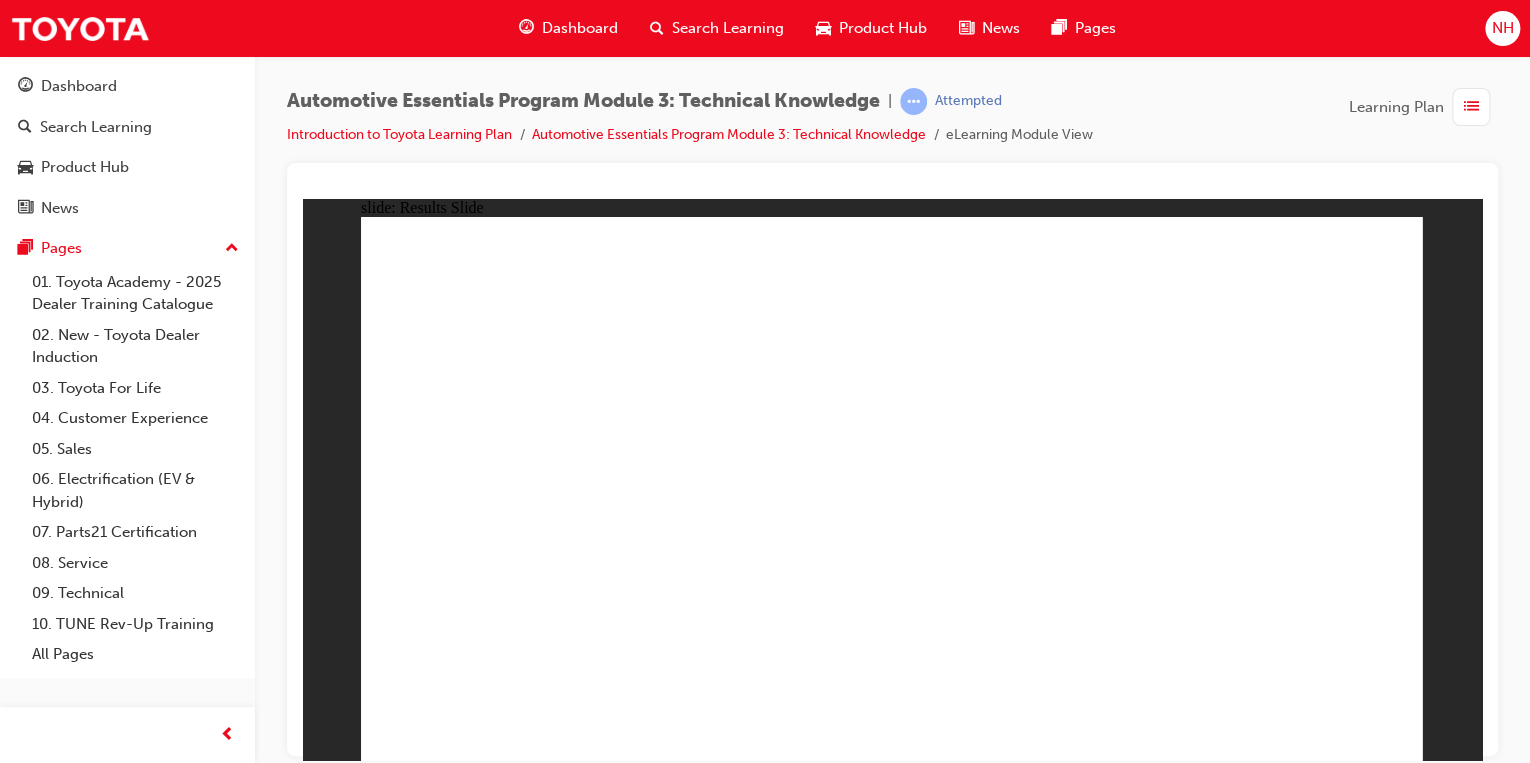 click 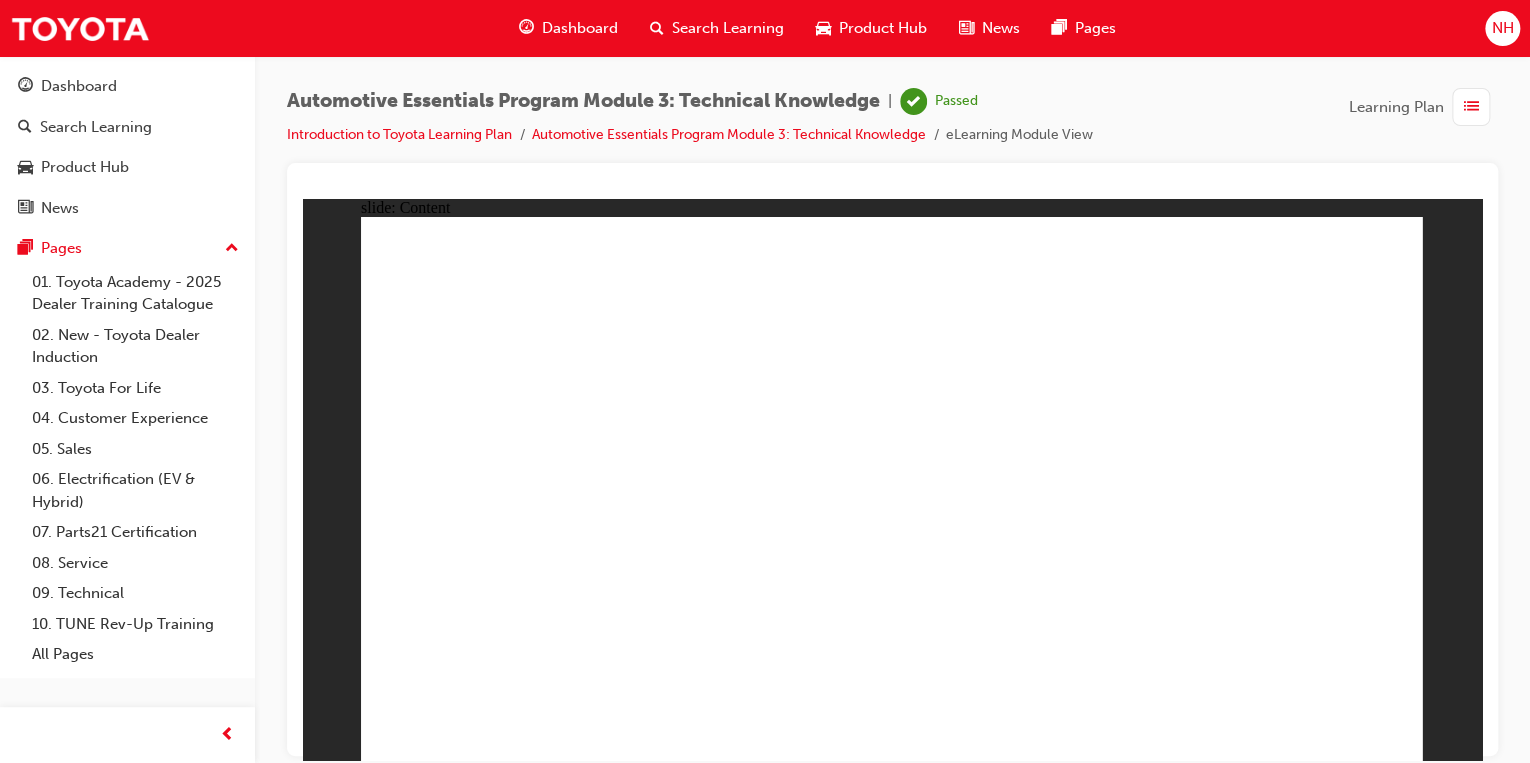 drag, startPoint x: 652, startPoint y: 642, endPoint x: 644, endPoint y: 622, distance: 21.540659 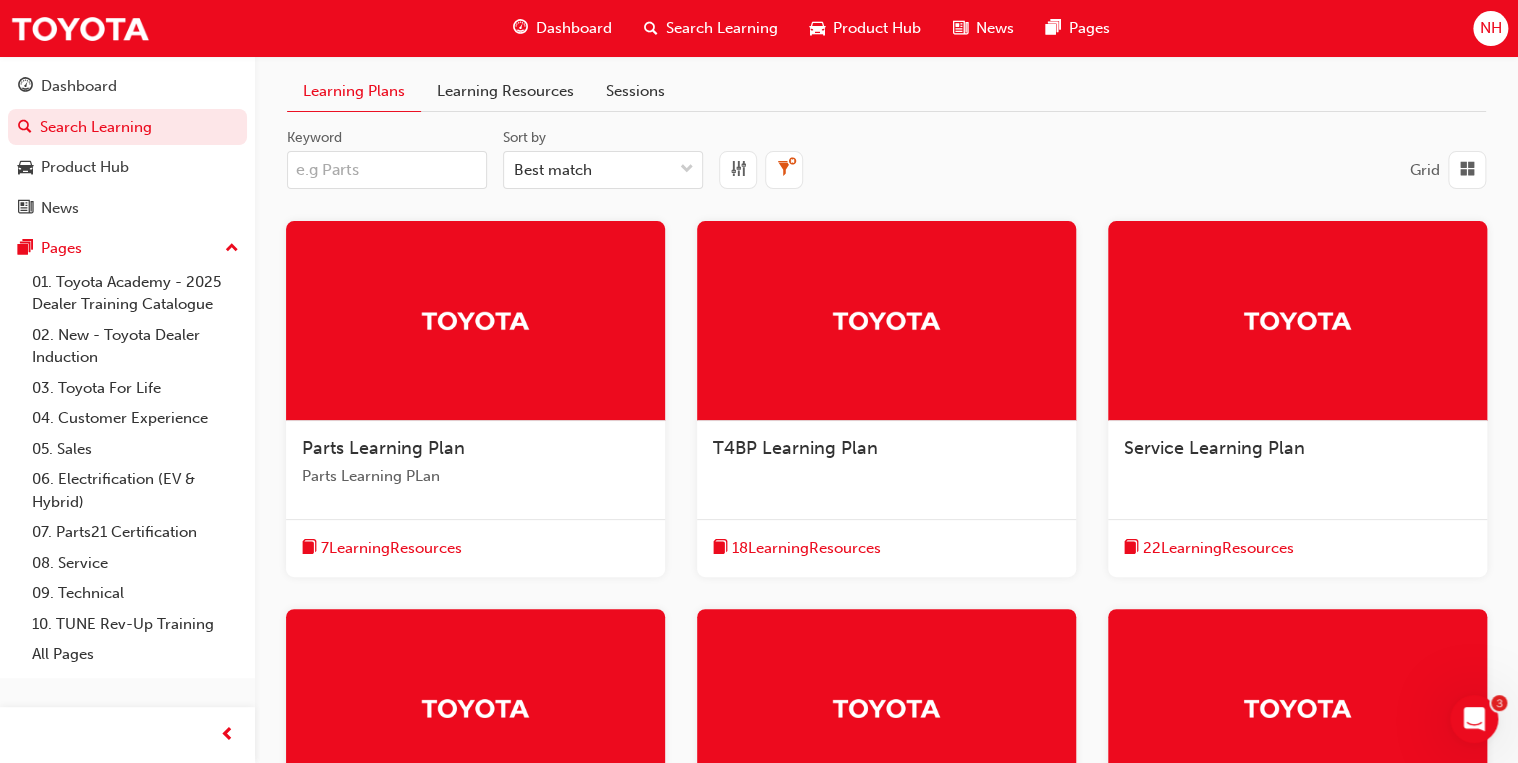 click on "Dashboard" at bounding box center (562, 28) 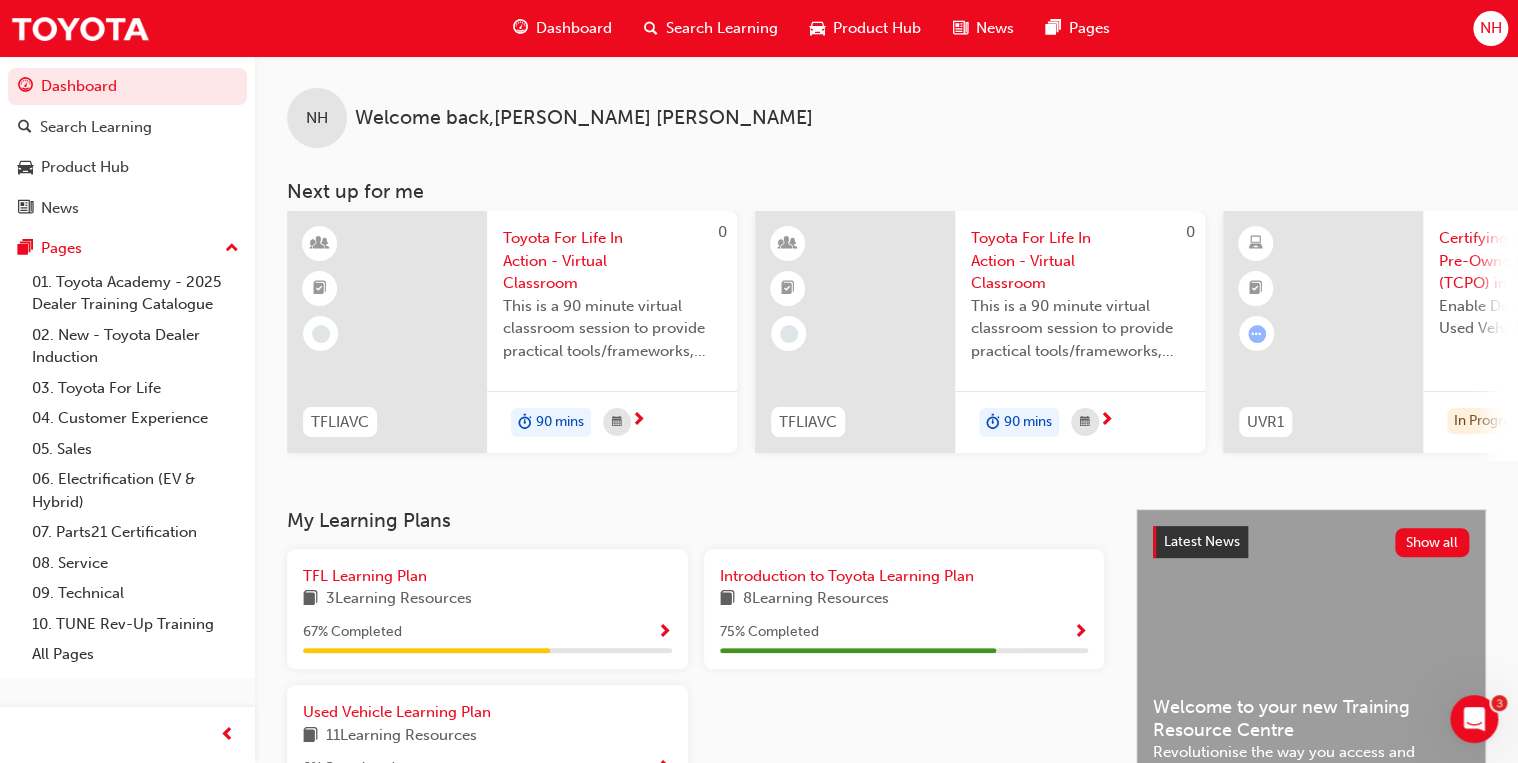 scroll, scrollTop: 320, scrollLeft: 0, axis: vertical 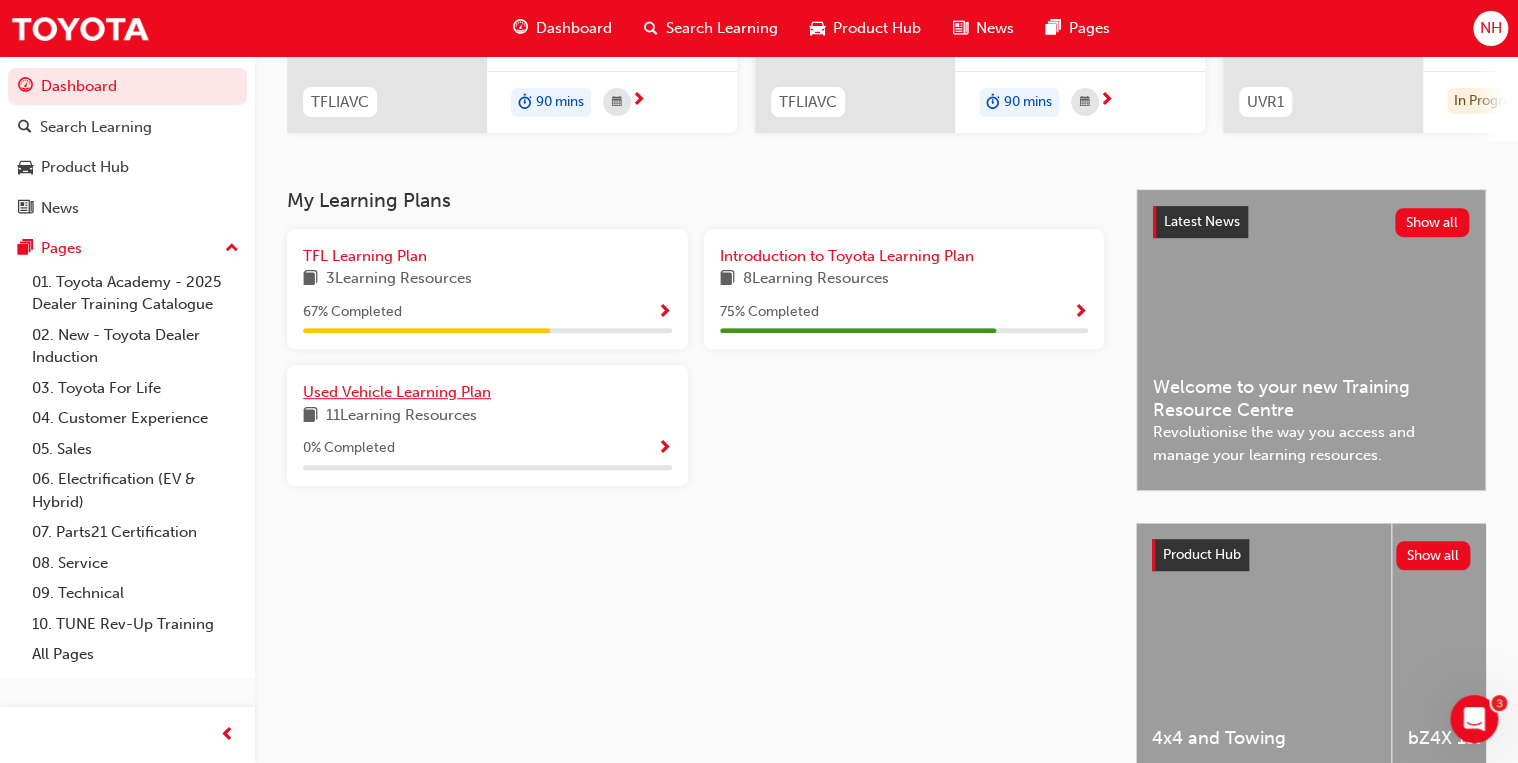 click on "Used Vehicle Learning Plan" at bounding box center [397, 392] 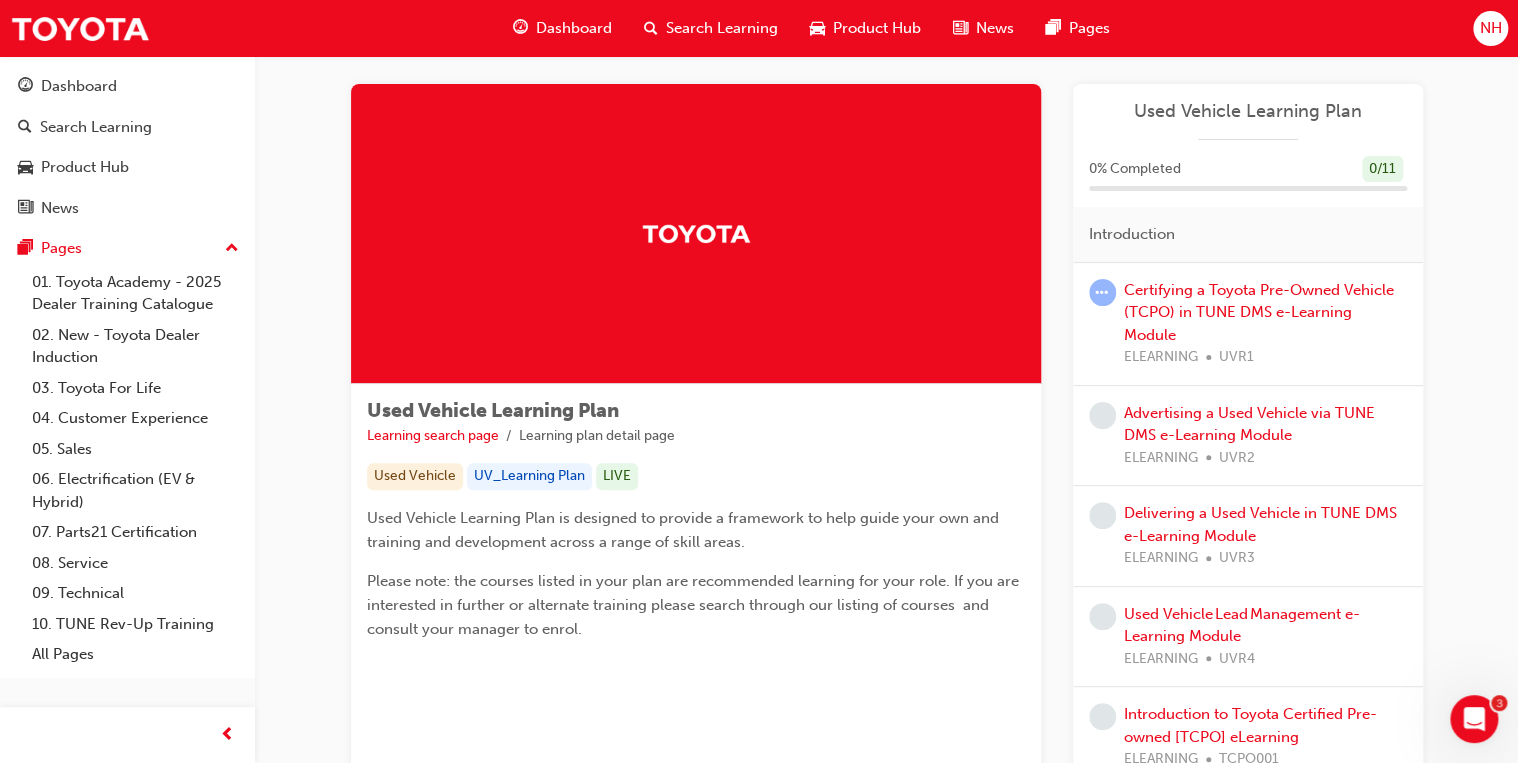 scroll, scrollTop: 0, scrollLeft: 0, axis: both 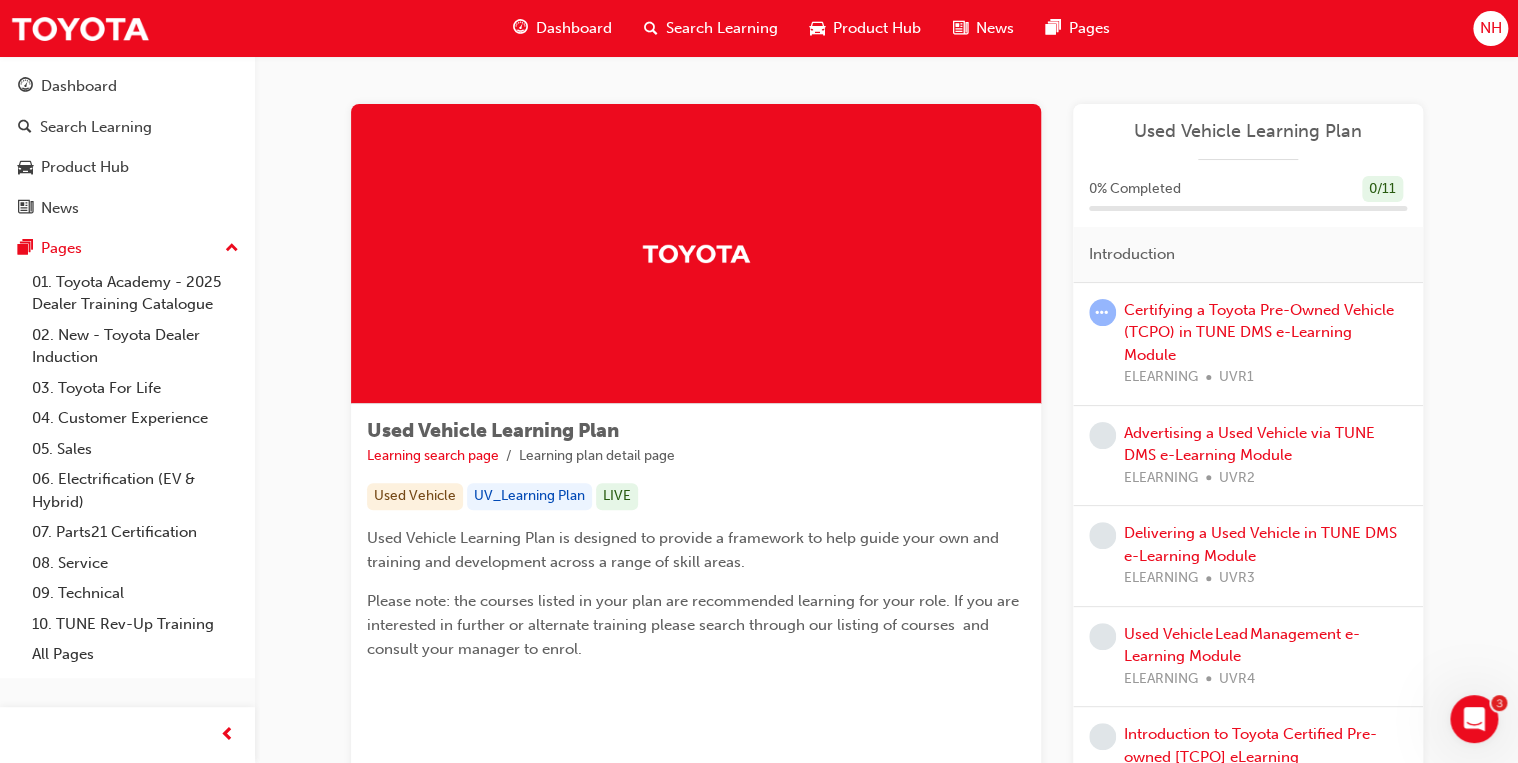 click on "Dashboard Search Learning Product Hub News Pages NH" at bounding box center [759, 28] 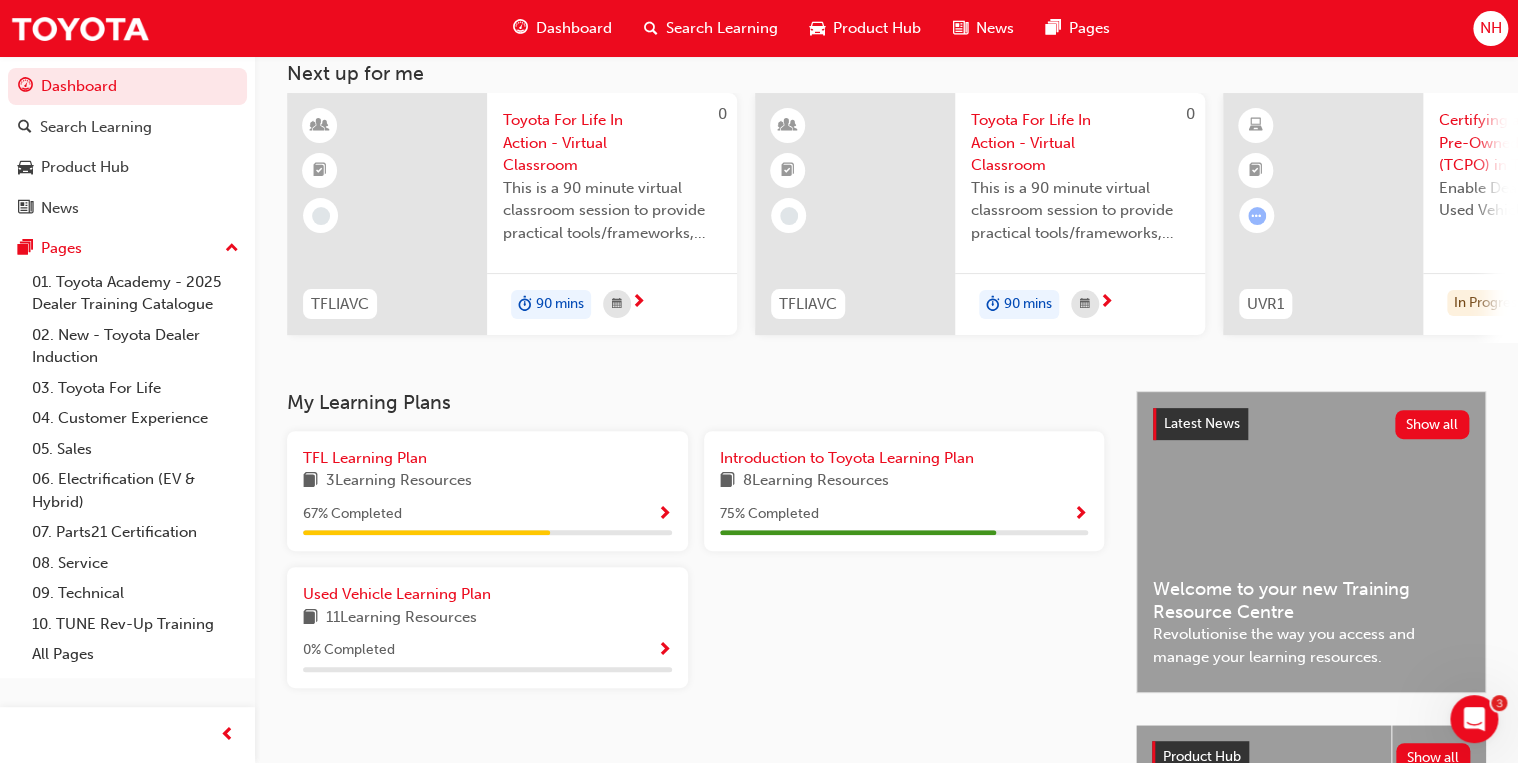 scroll, scrollTop: 240, scrollLeft: 0, axis: vertical 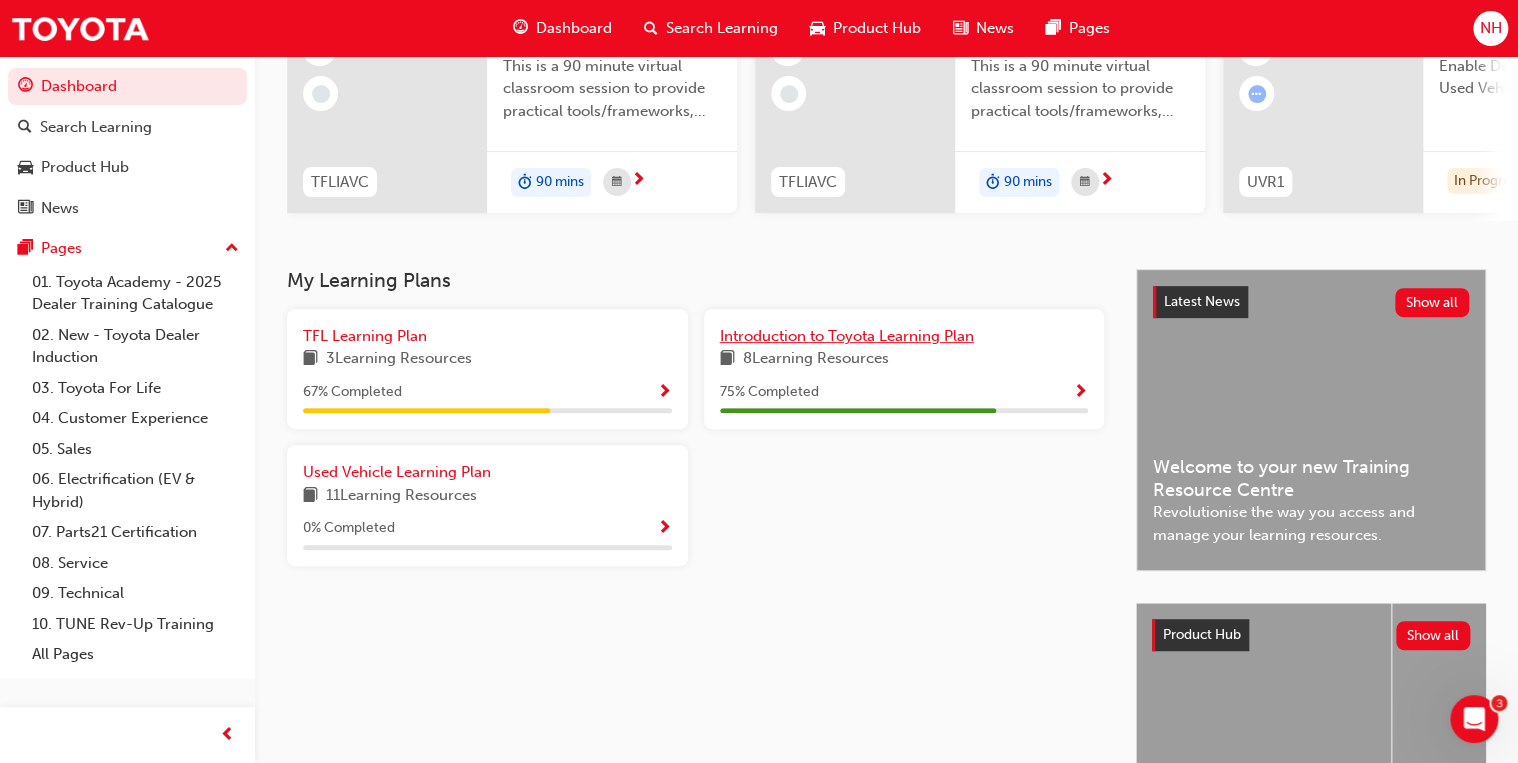 click on "Introduction to Toyota Learning Plan" at bounding box center (847, 336) 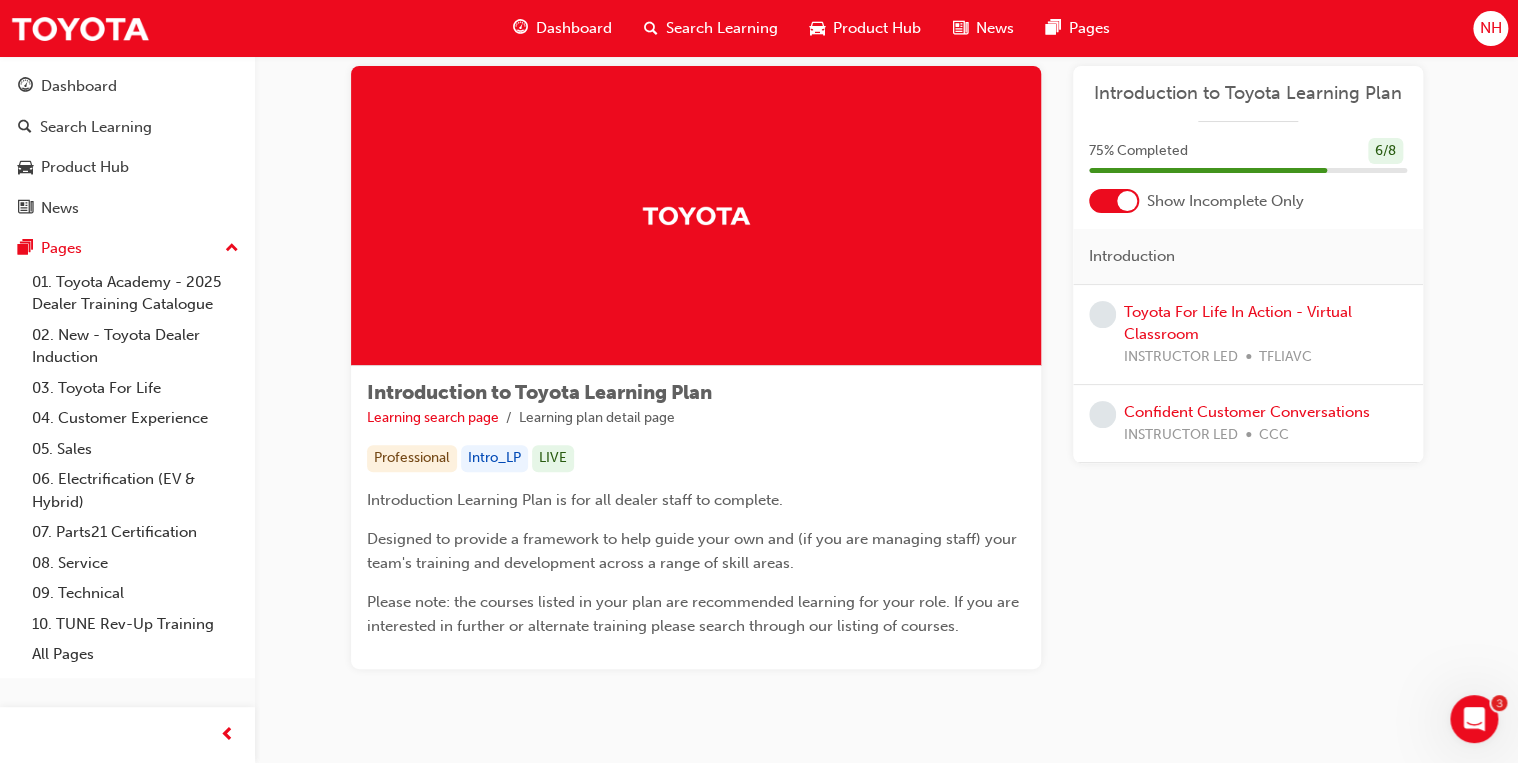 scroll, scrollTop: 0, scrollLeft: 0, axis: both 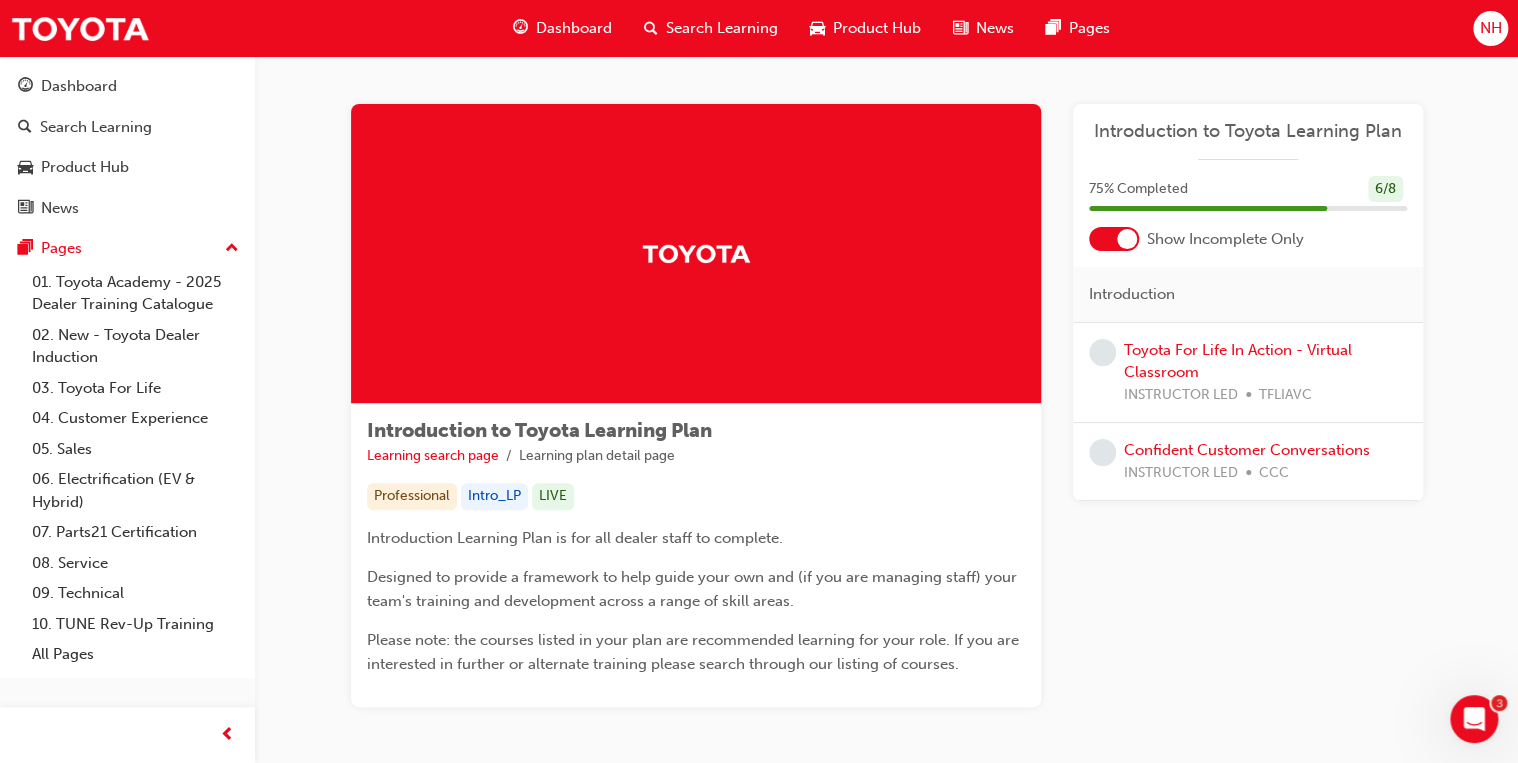 click on "Dashboard" at bounding box center (574, 28) 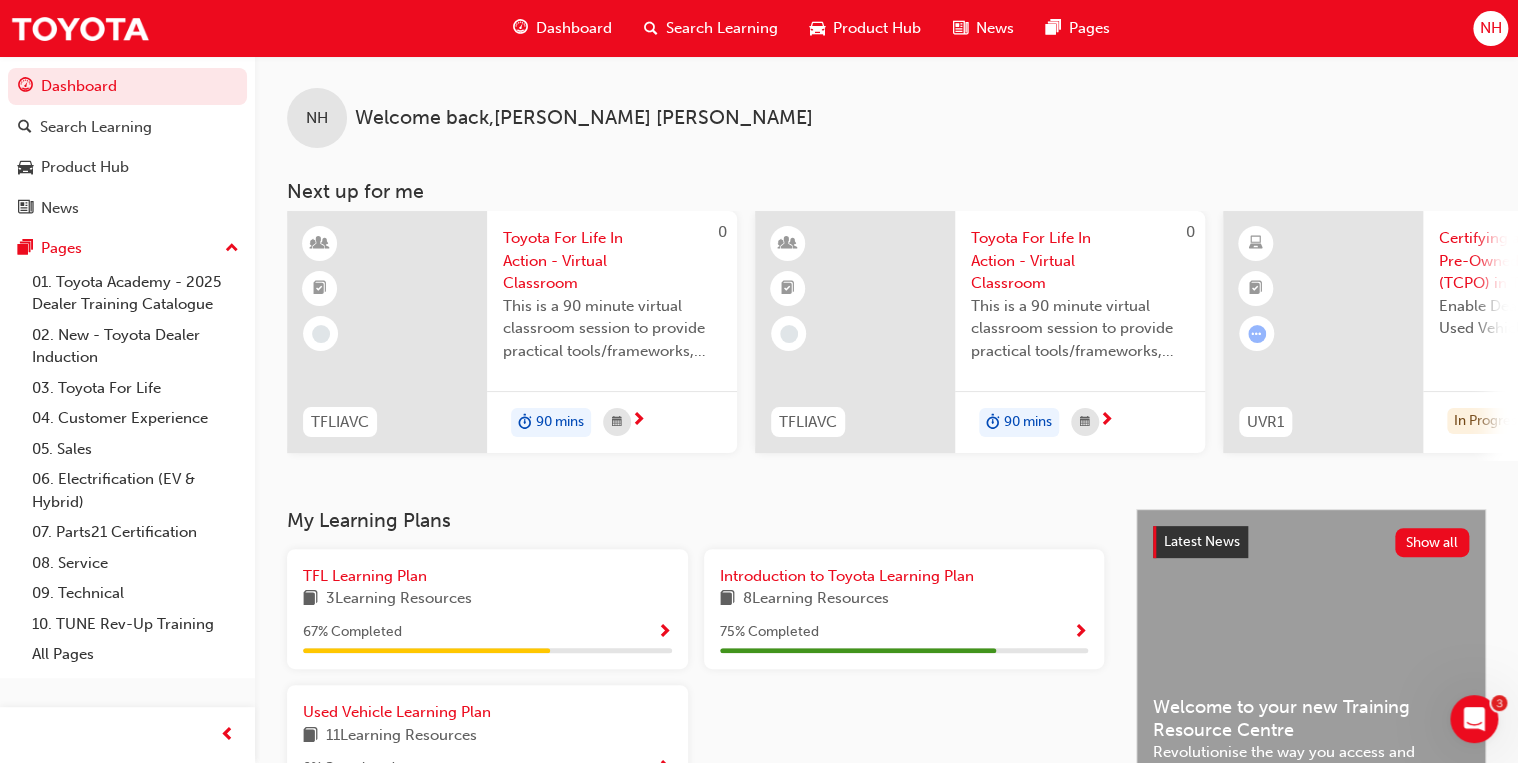 click on "NH Welcome back ,  [PERSON_NAME]" at bounding box center (886, 102) 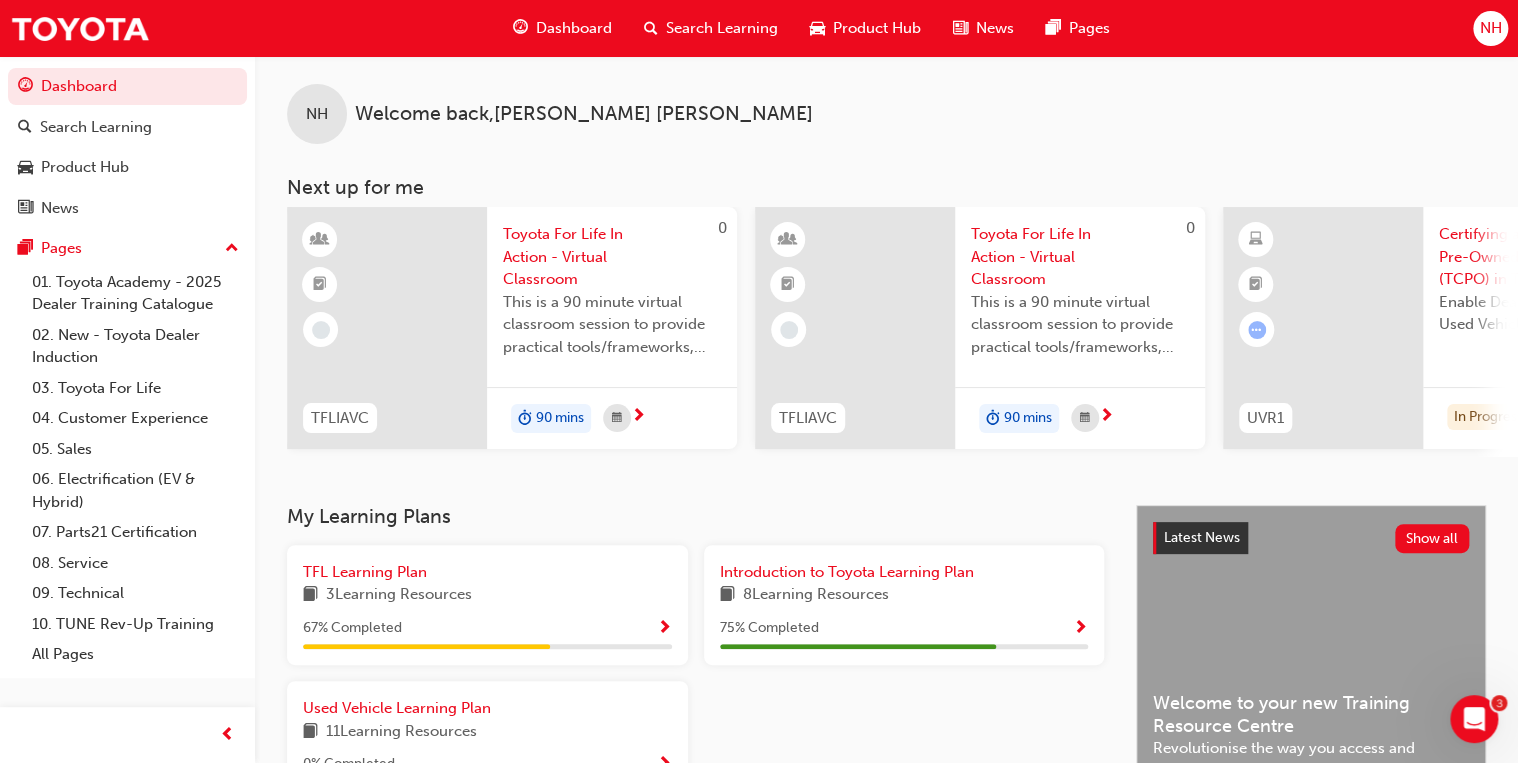 scroll, scrollTop: 0, scrollLeft: 0, axis: both 